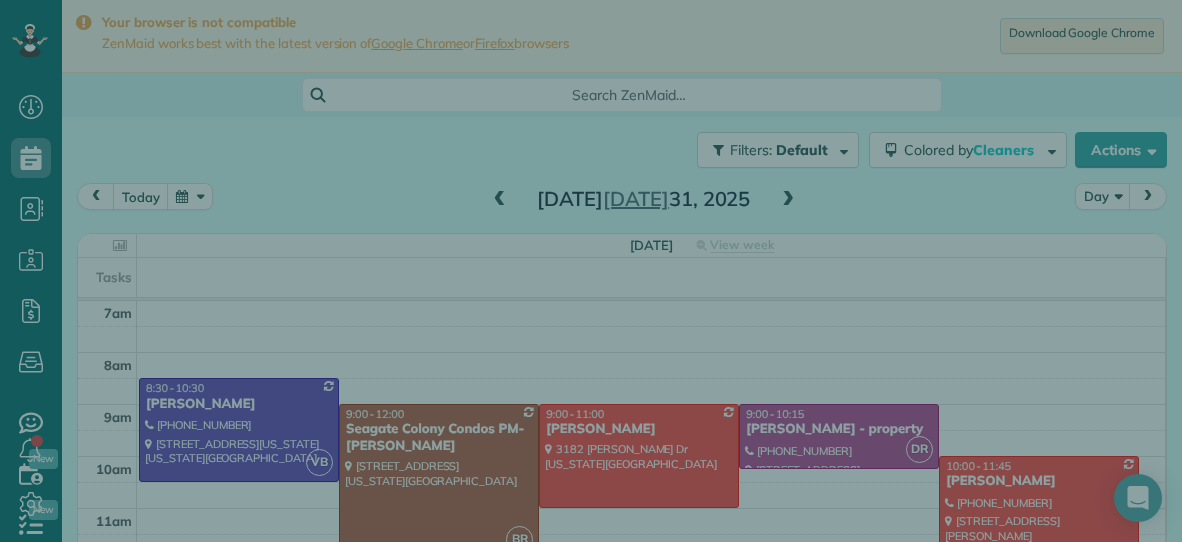 scroll, scrollTop: 0, scrollLeft: 0, axis: both 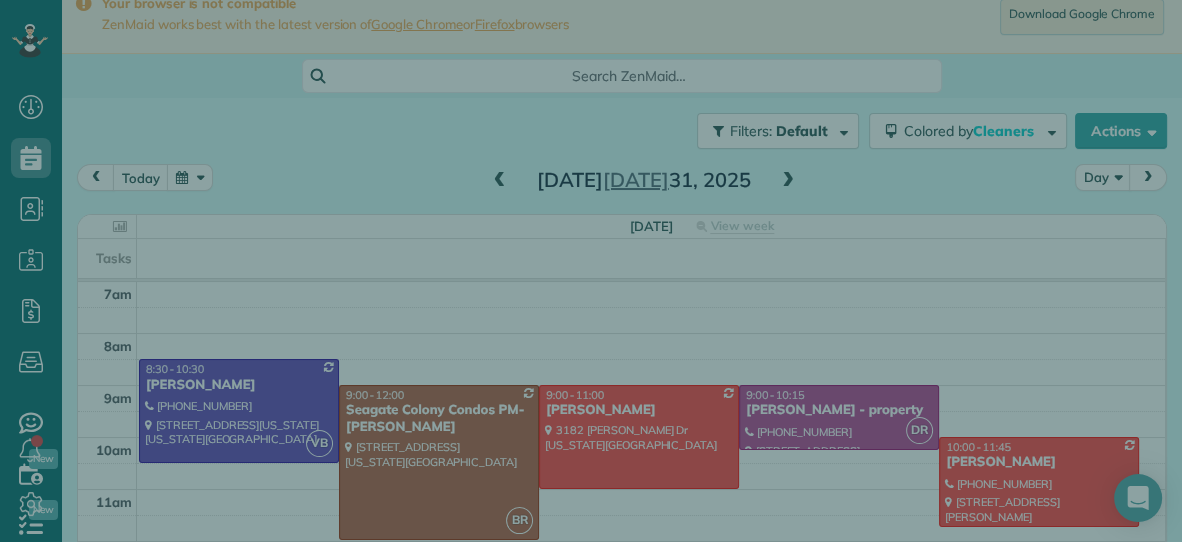 click at bounding box center [591, 271] 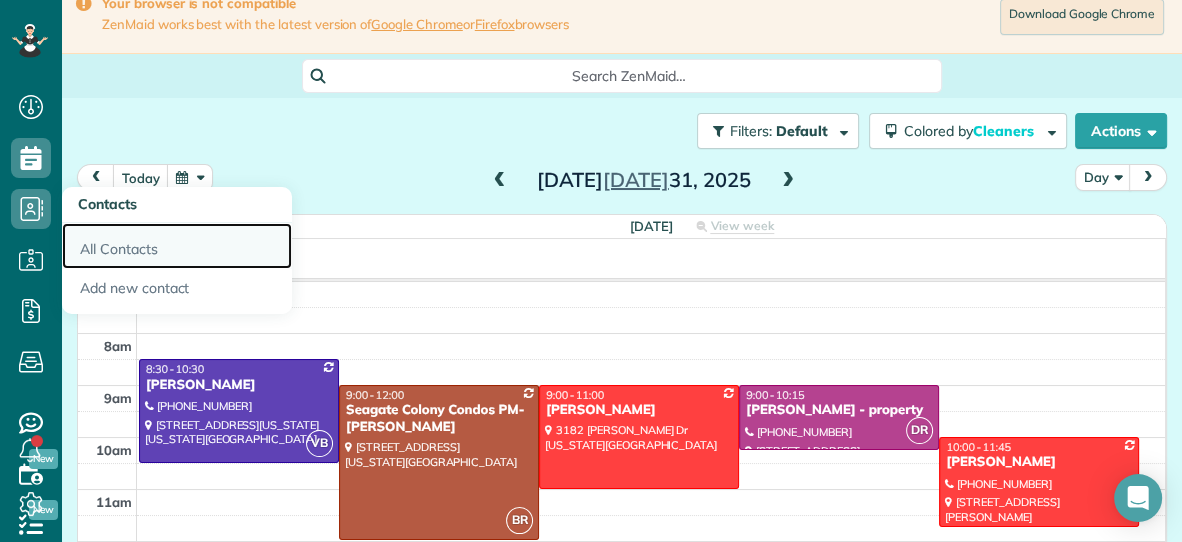 click on "All Contacts" at bounding box center [177, 246] 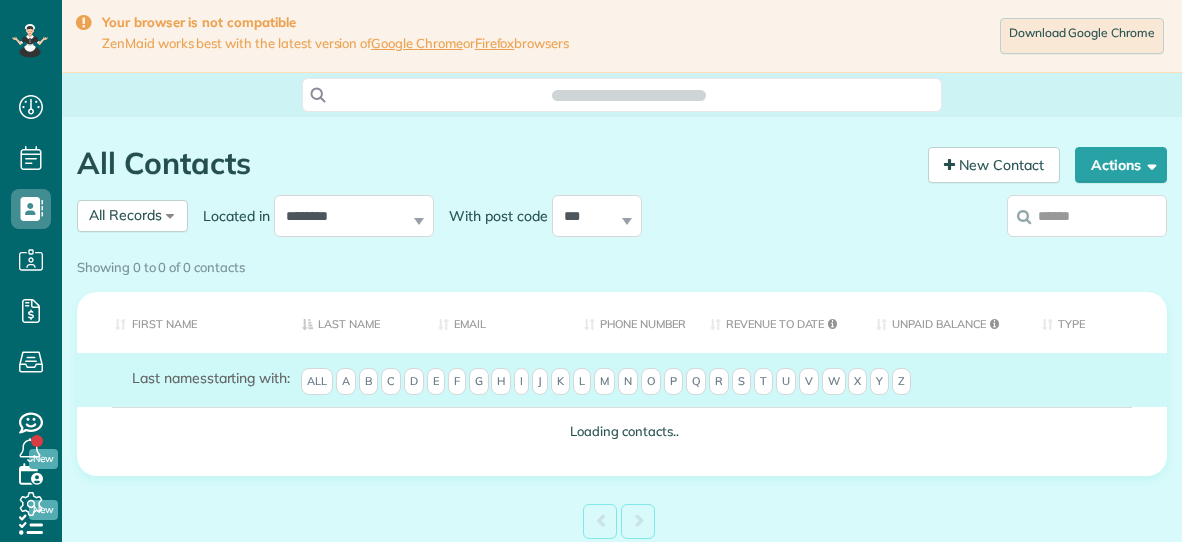 click at bounding box center (1087, 216) 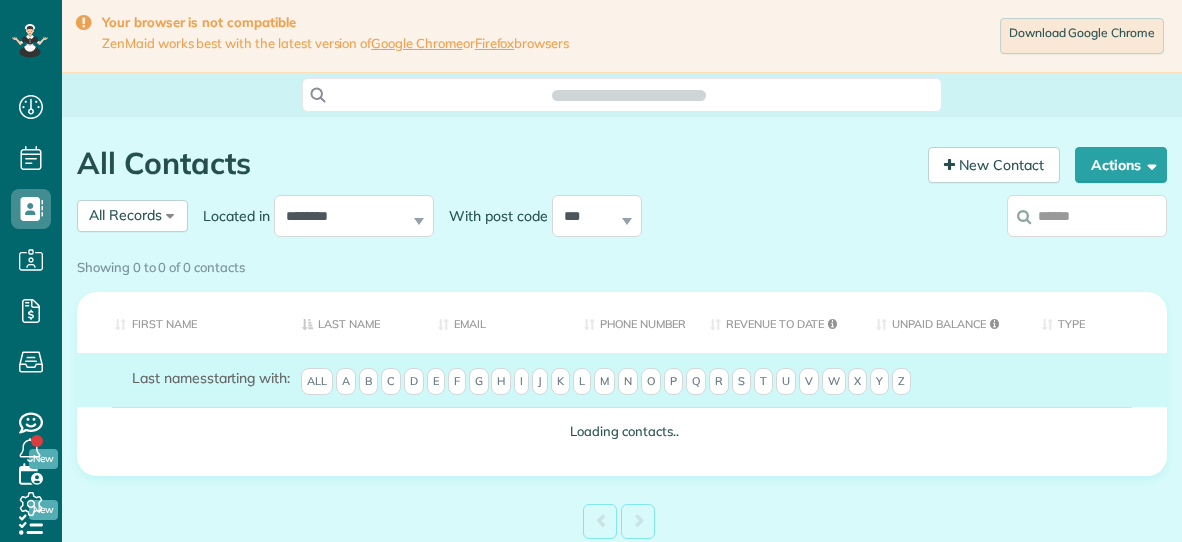 click on "Showing 0 to 0 of 0 contacts" at bounding box center (622, 263) 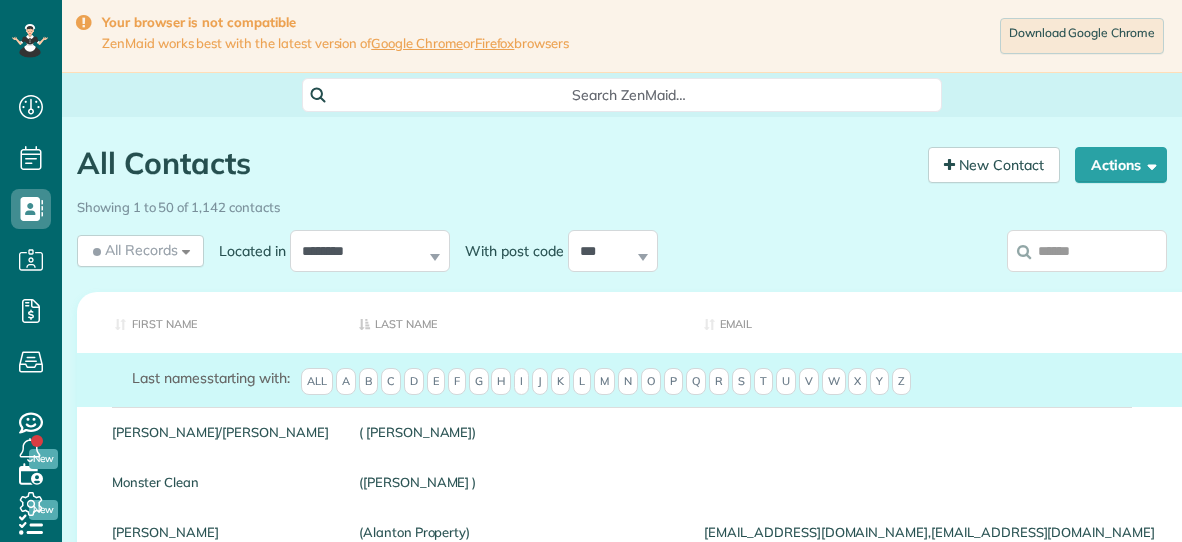 scroll, scrollTop: 0, scrollLeft: 0, axis: both 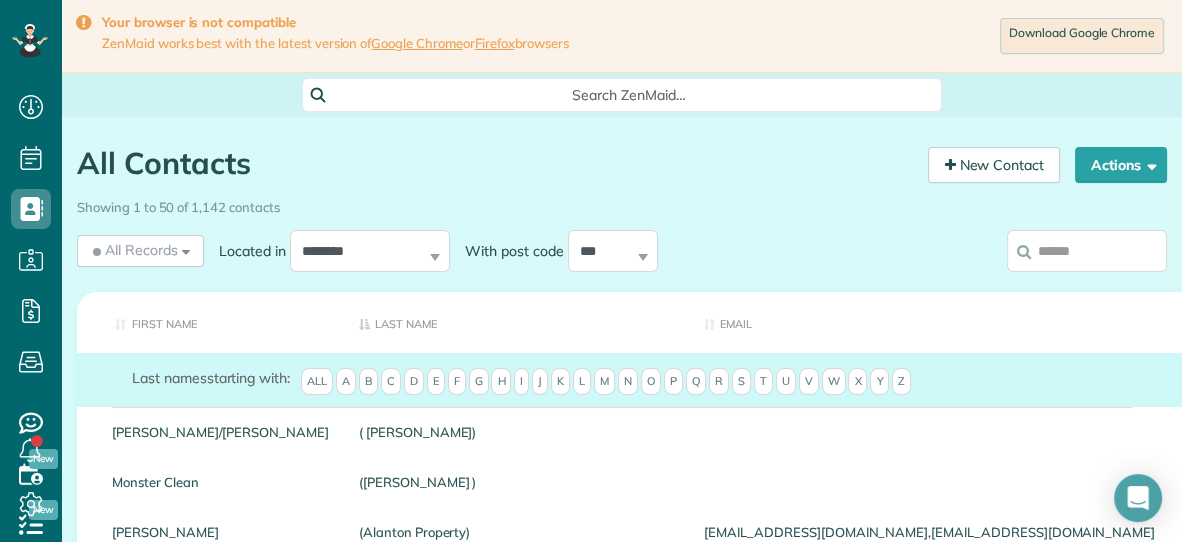 click at bounding box center [1087, 251] 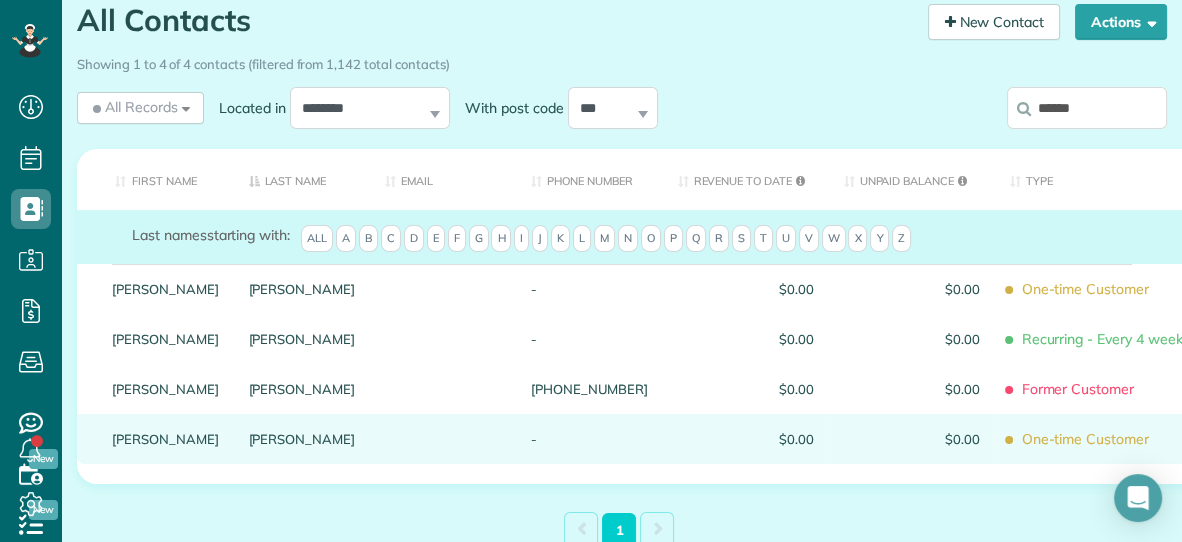 scroll, scrollTop: 147, scrollLeft: 0, axis: vertical 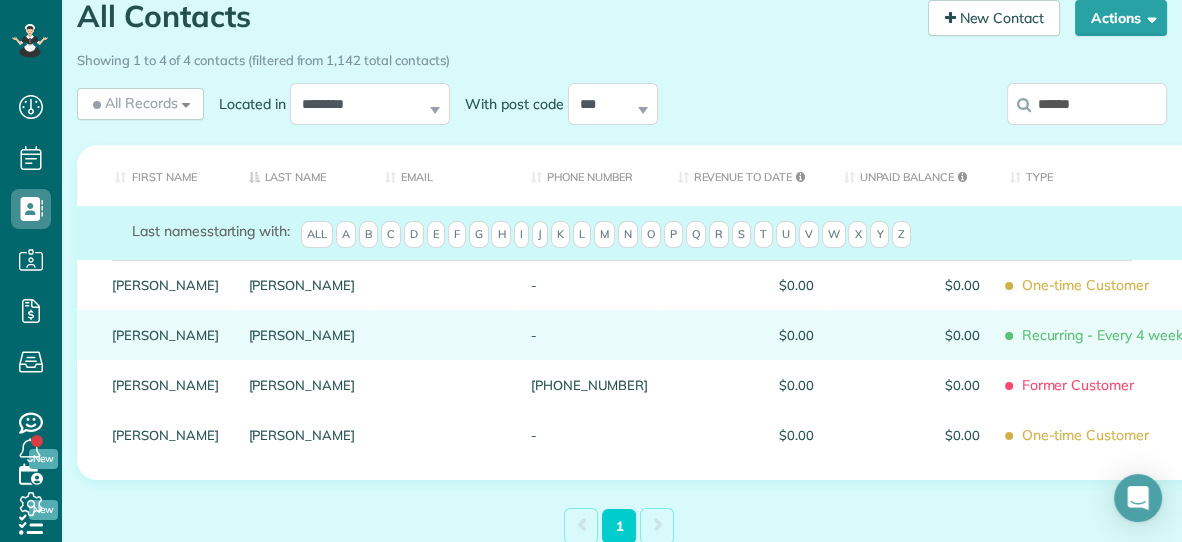 type on "******" 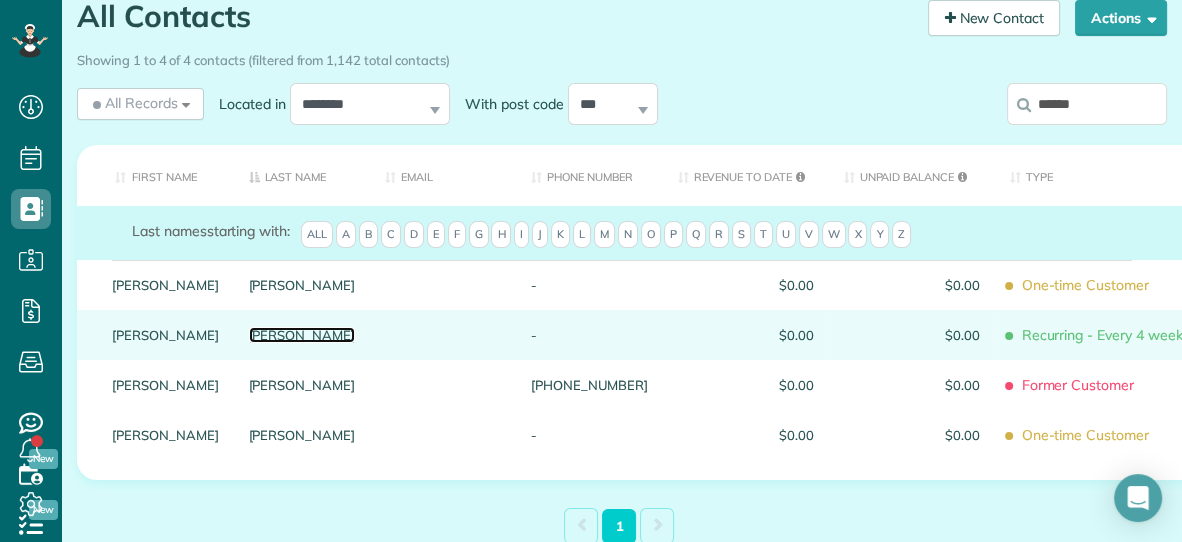 click on "Buie" at bounding box center [302, 335] 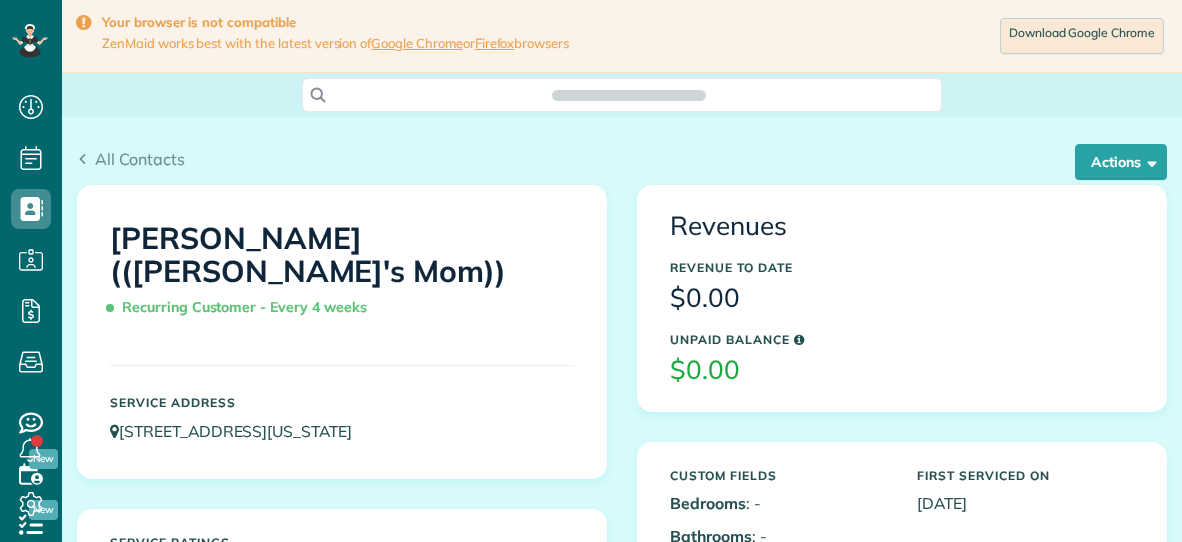 scroll, scrollTop: 0, scrollLeft: 0, axis: both 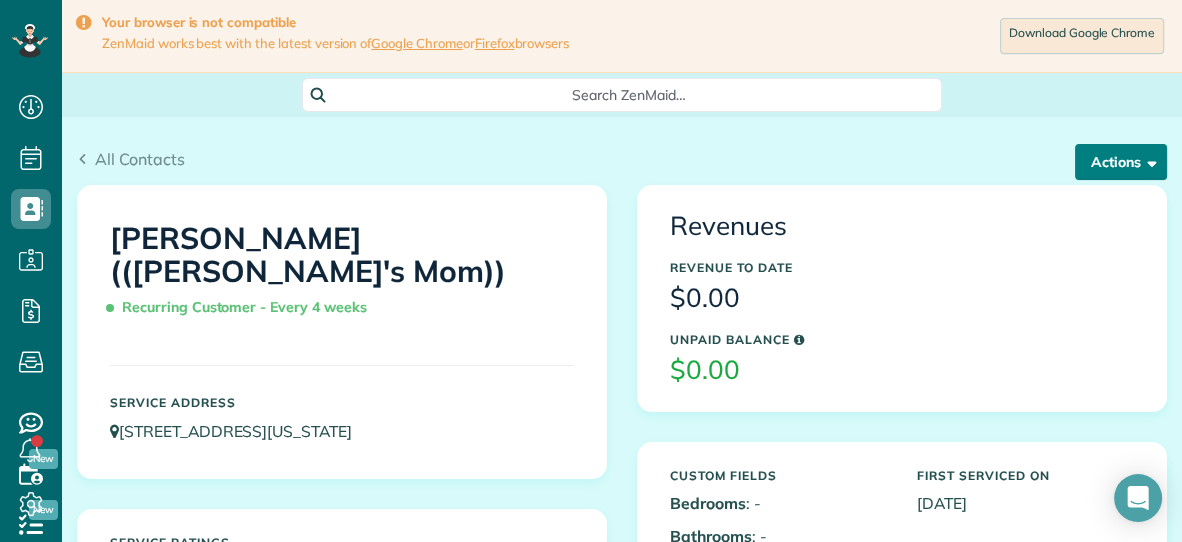 click on "Actions" at bounding box center (1121, 162) 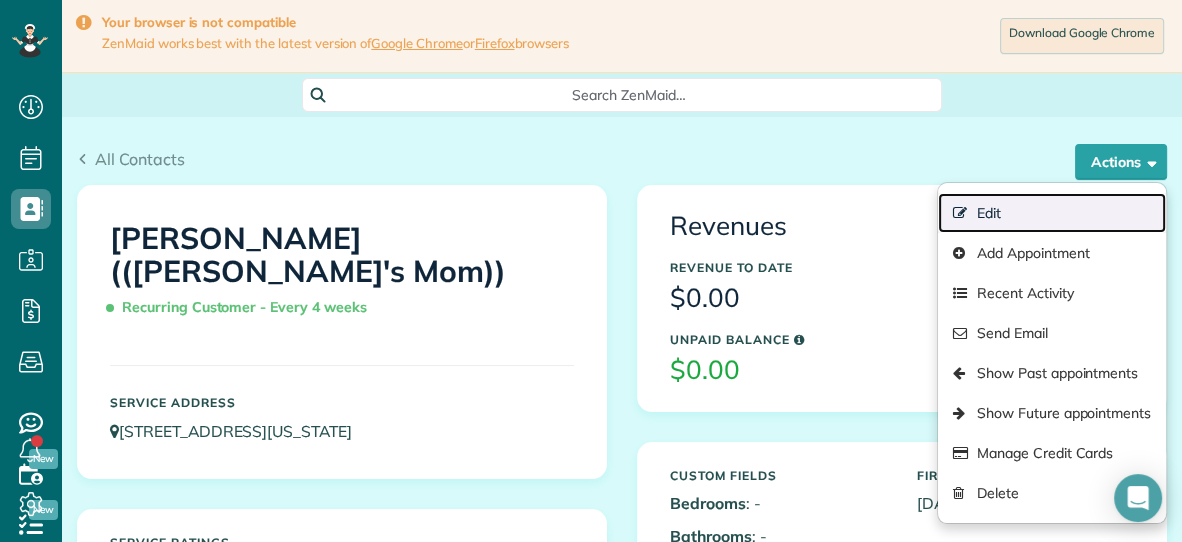 click on "Edit" at bounding box center (1052, 213) 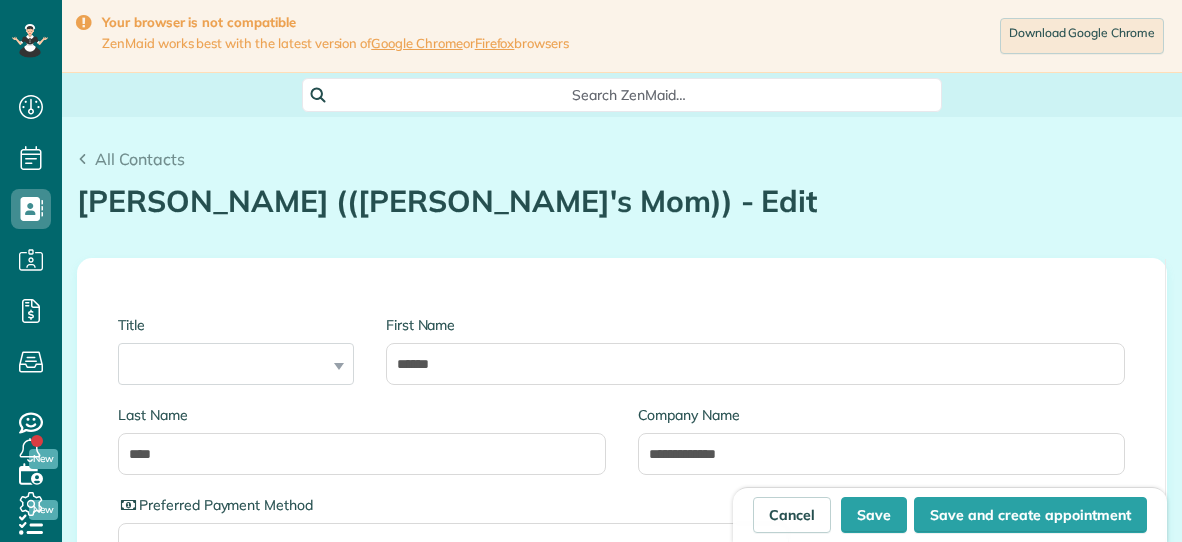 scroll, scrollTop: 0, scrollLeft: 0, axis: both 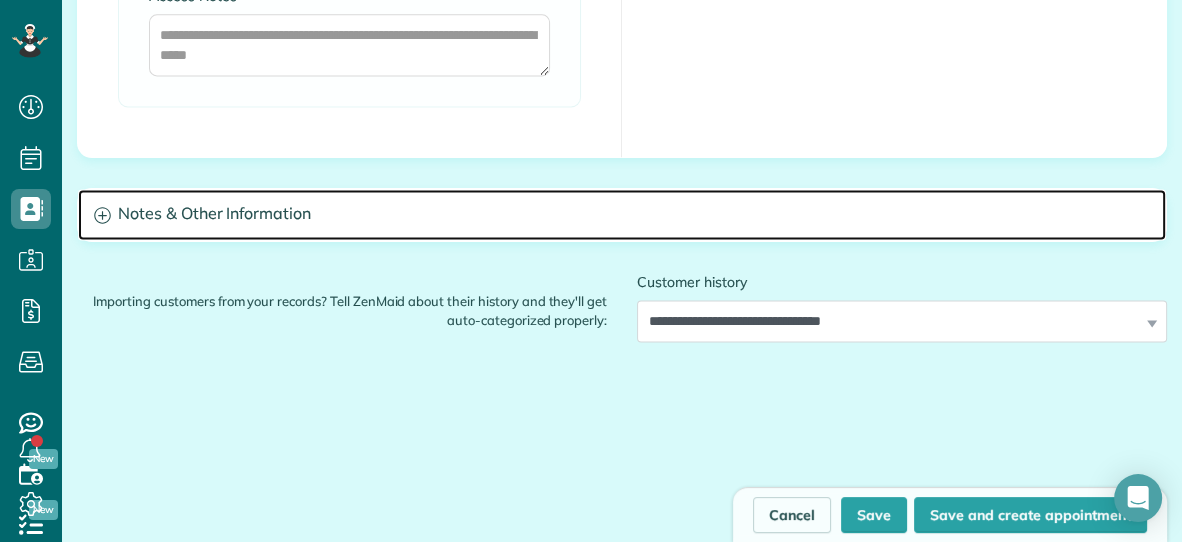 click on "Notes & Other Information" at bounding box center (622, 214) 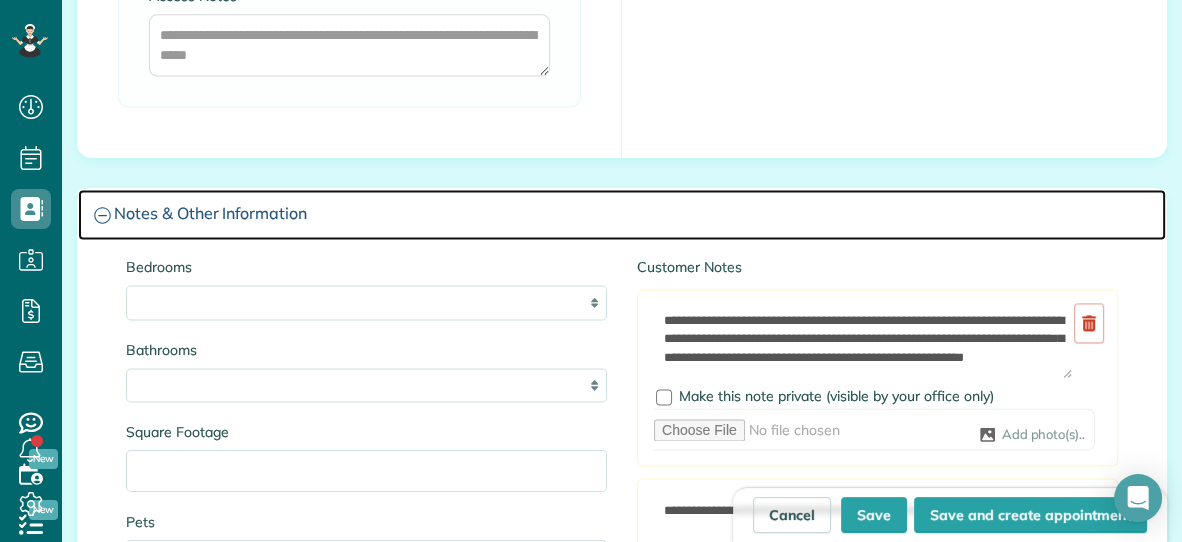 scroll, scrollTop: 0, scrollLeft: 0, axis: both 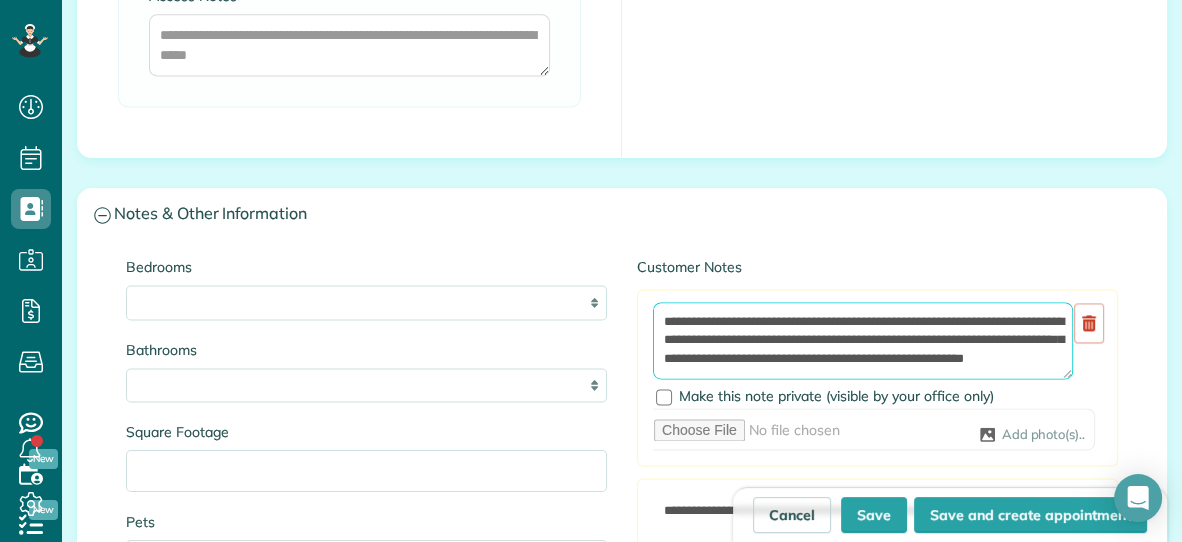click on "**********" at bounding box center (863, 340) 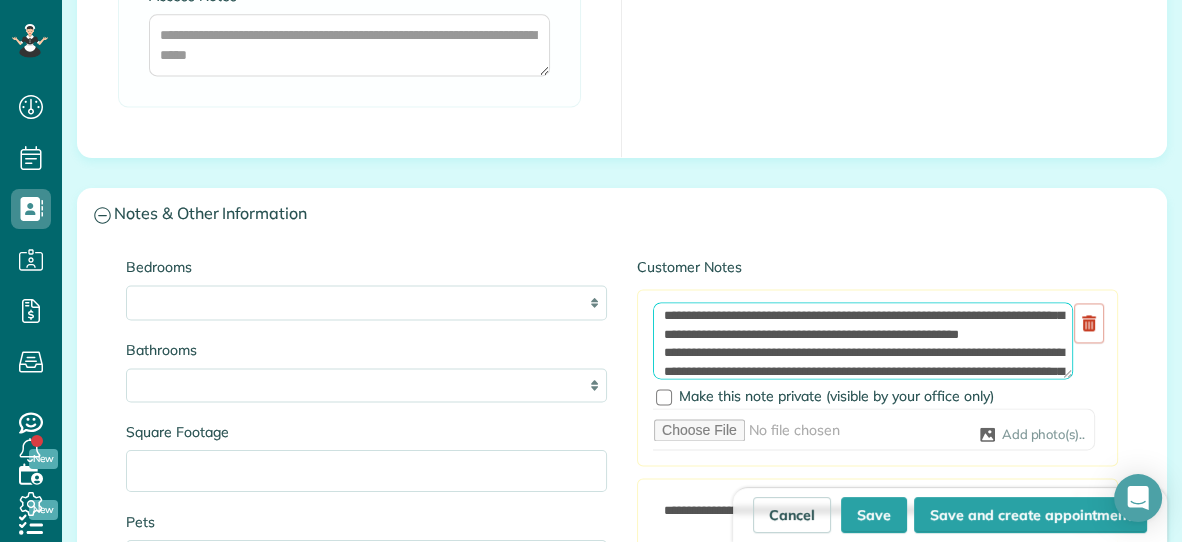 scroll, scrollTop: 49, scrollLeft: 0, axis: vertical 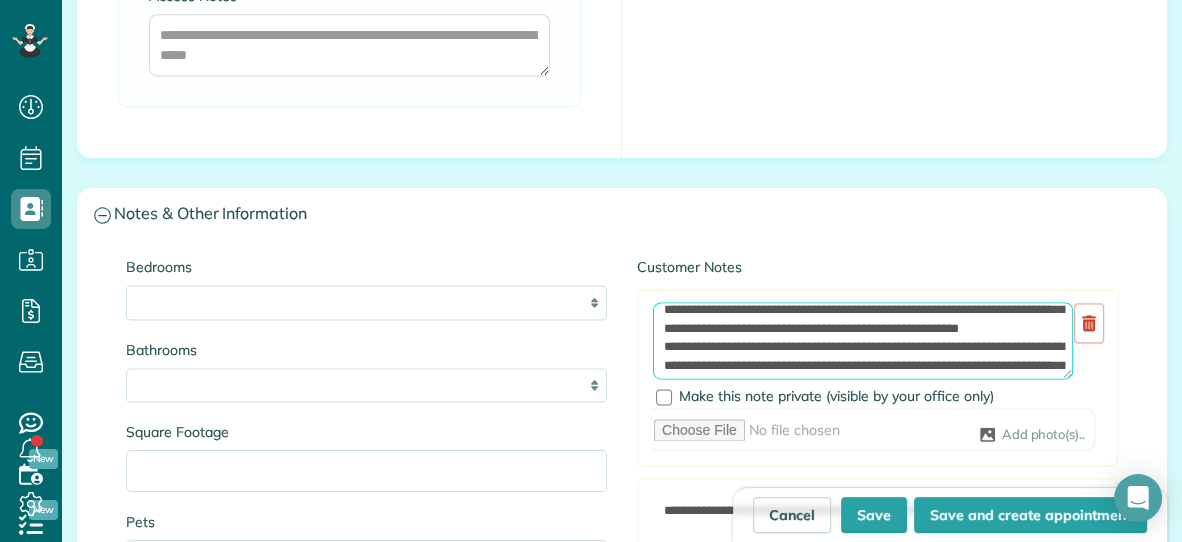 click on "**********" at bounding box center [863, 340] 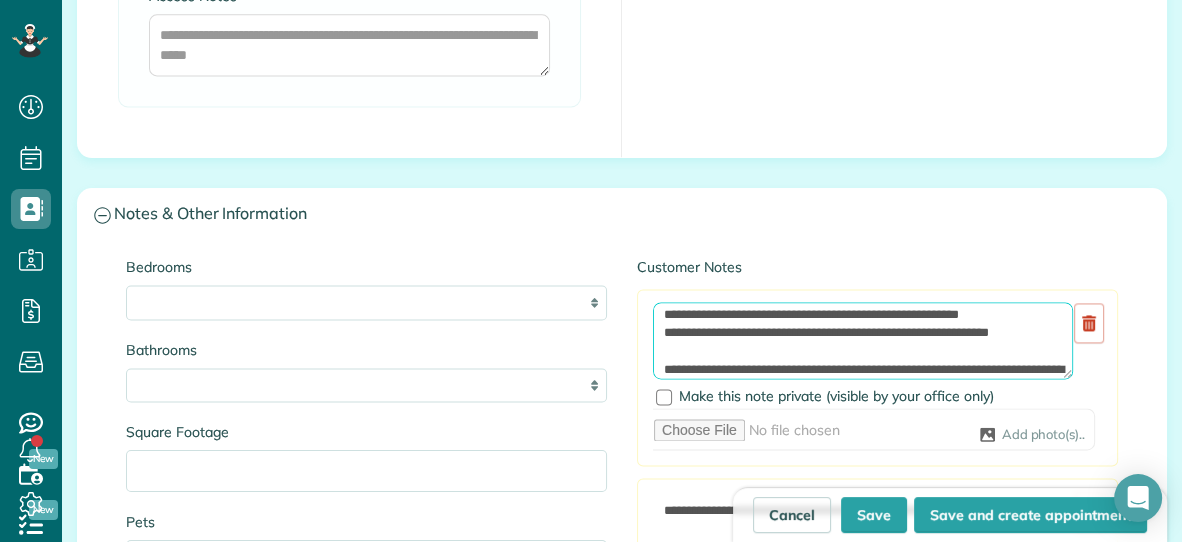 scroll, scrollTop: 0, scrollLeft: 0, axis: both 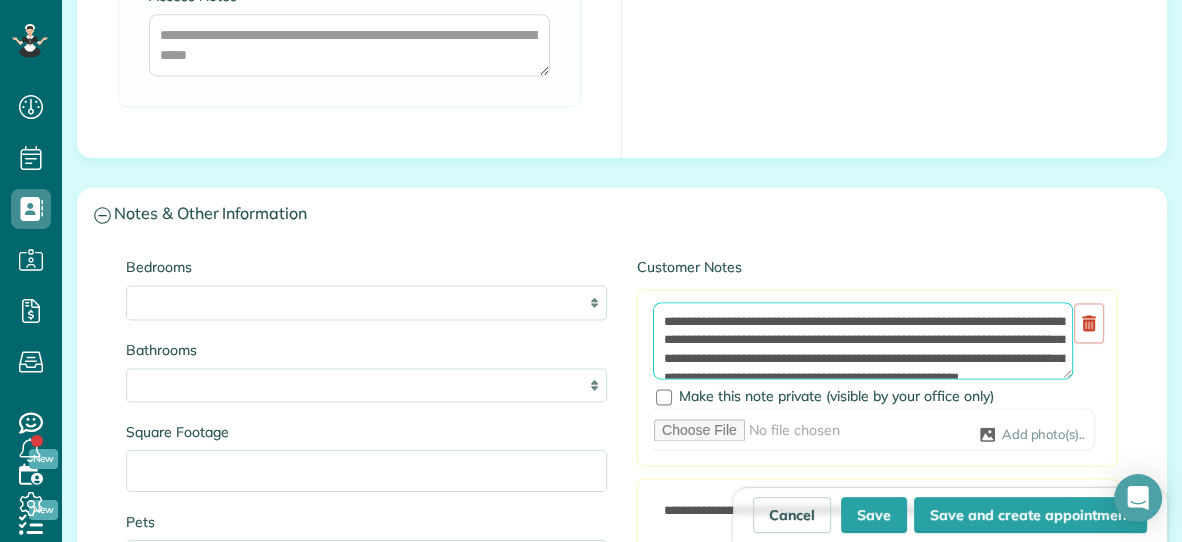 click on "**********" at bounding box center (863, 340) 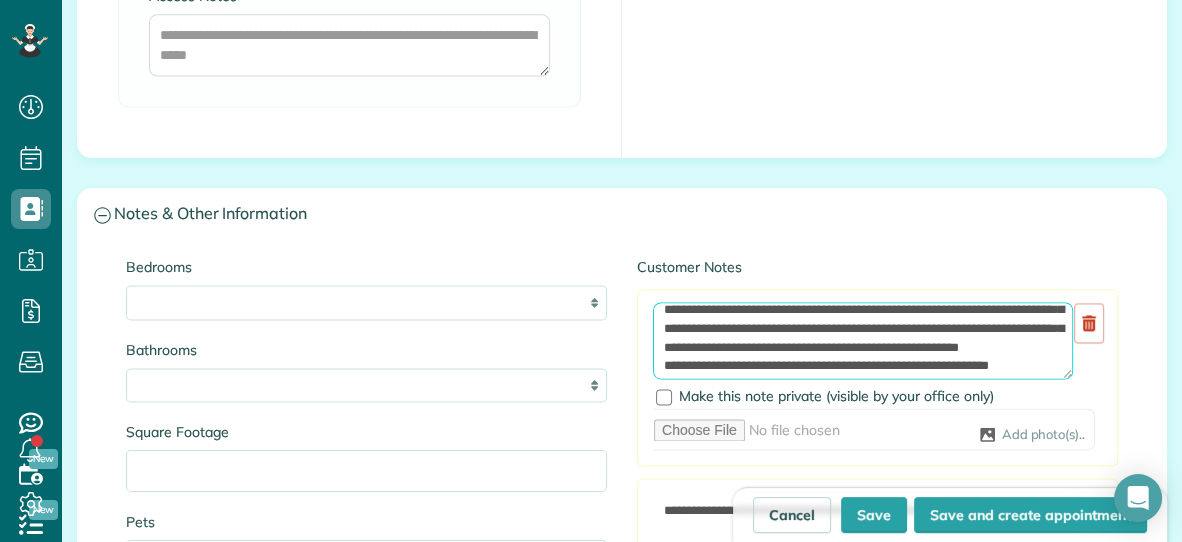 scroll, scrollTop: 32, scrollLeft: 0, axis: vertical 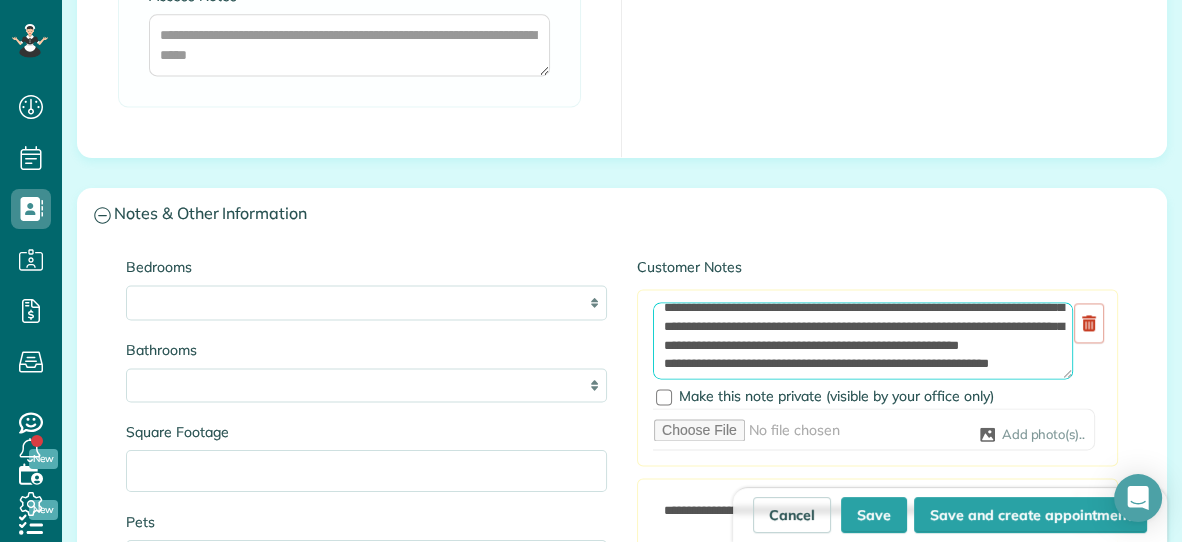 click on "**********" at bounding box center (863, 340) 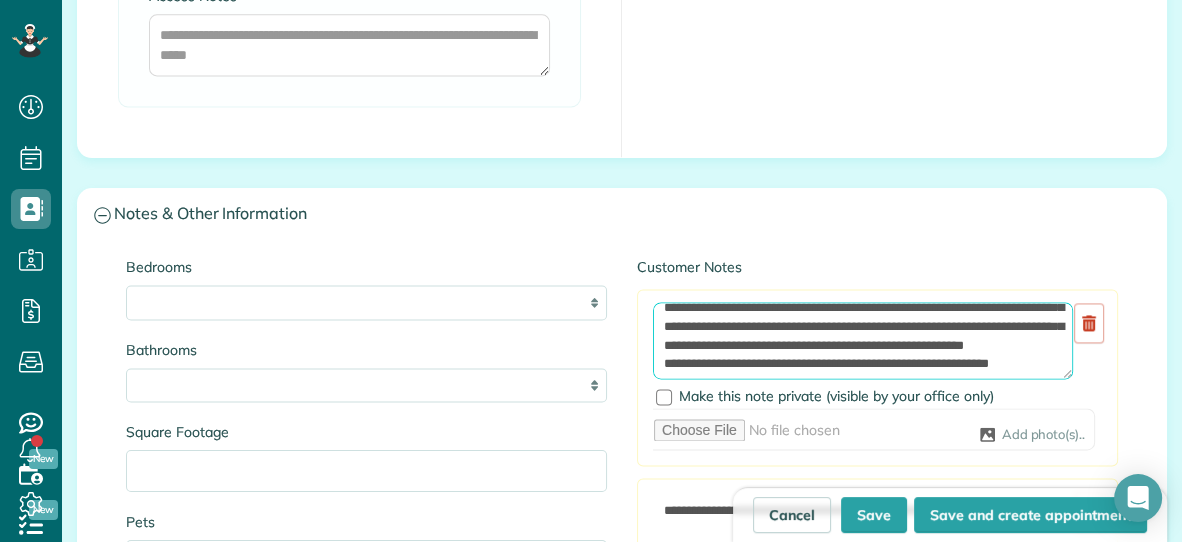 click on "**********" at bounding box center [863, 340] 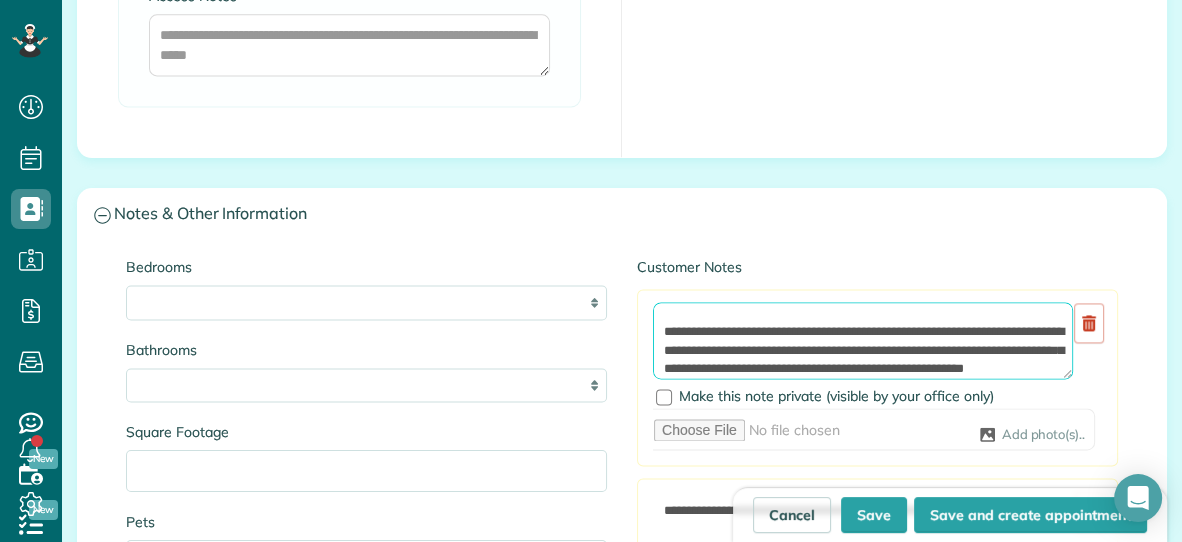 scroll, scrollTop: 103, scrollLeft: 0, axis: vertical 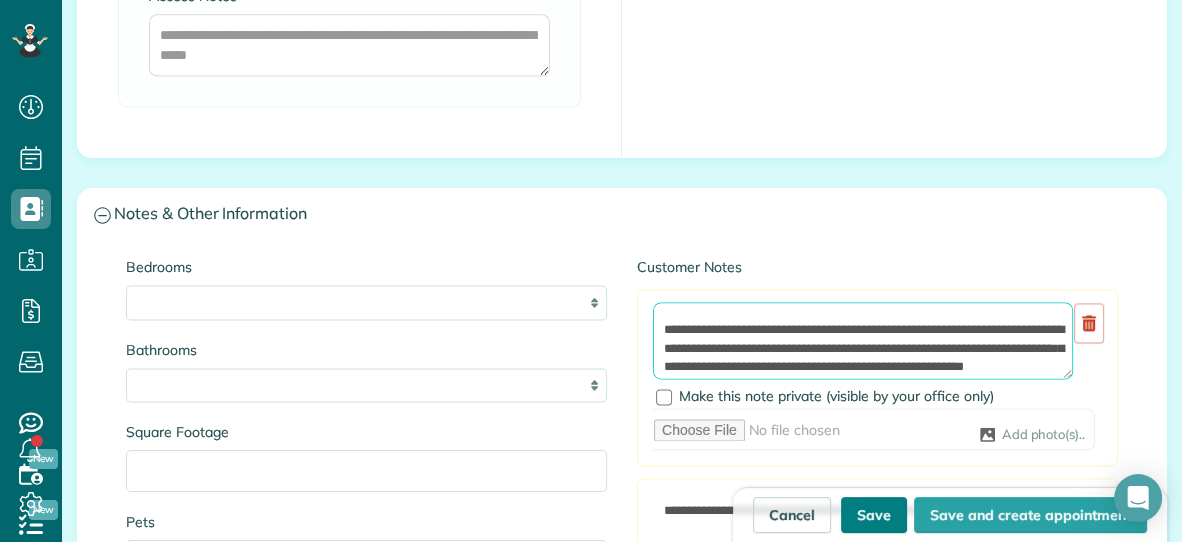 type on "**********" 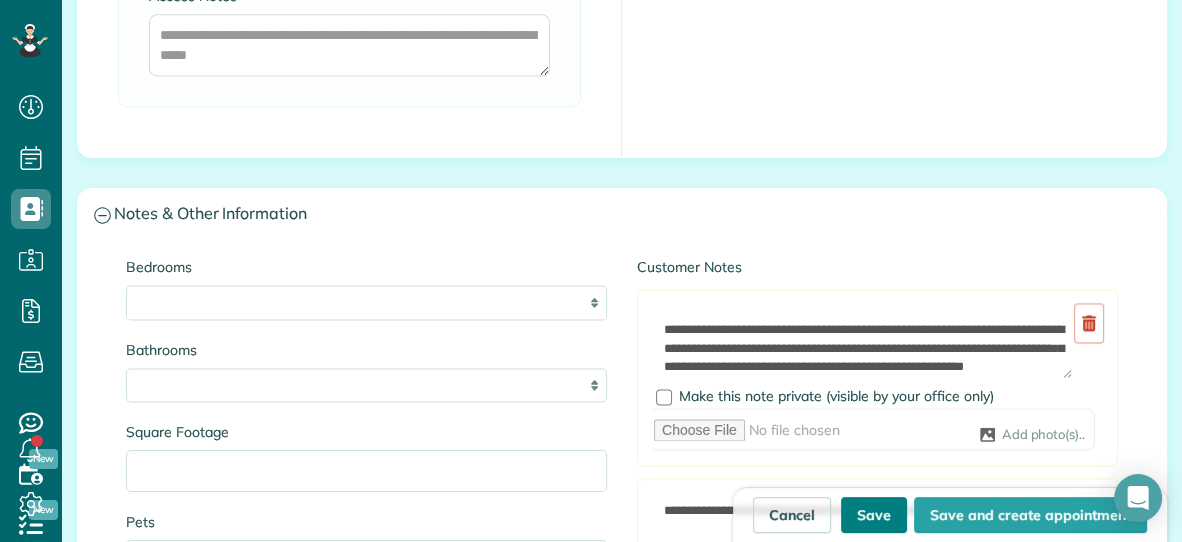 click on "Save" at bounding box center (874, 515) 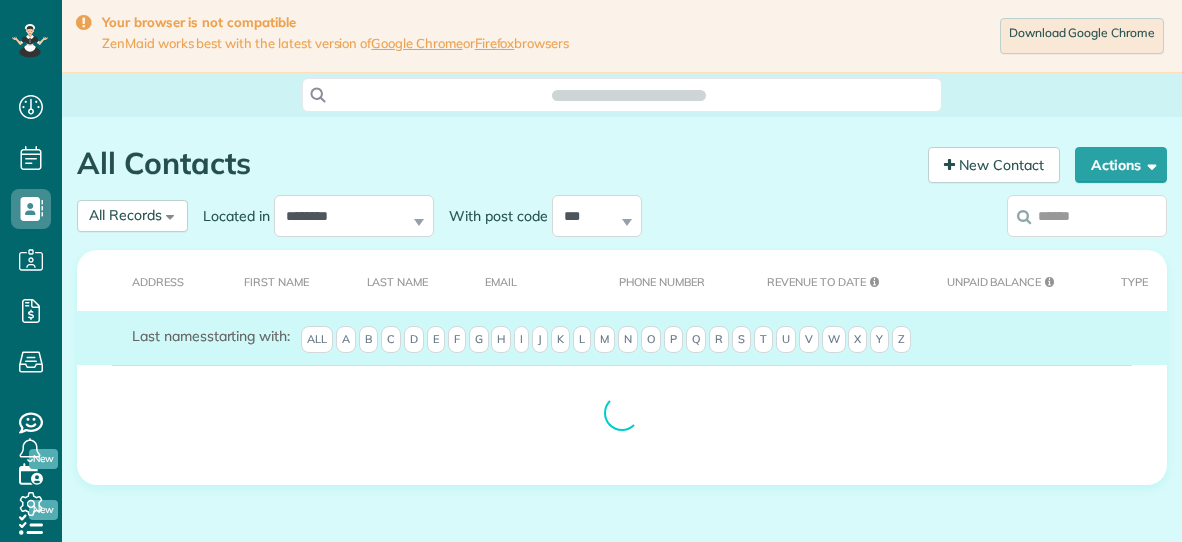 scroll, scrollTop: 0, scrollLeft: 0, axis: both 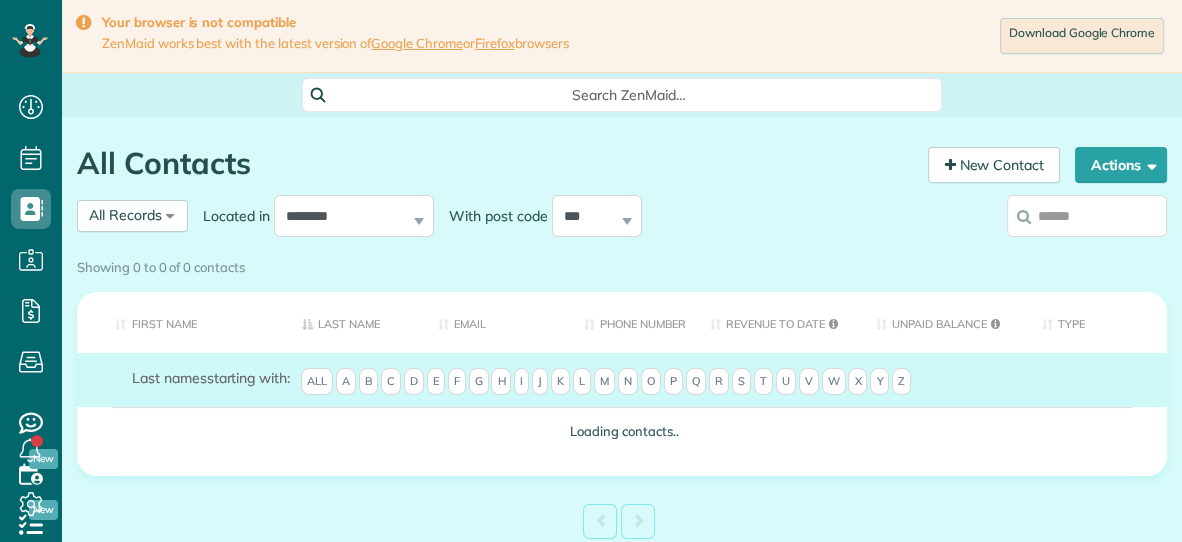 click on "Showing 0 to 0 of 0 contacts" at bounding box center (622, 267) 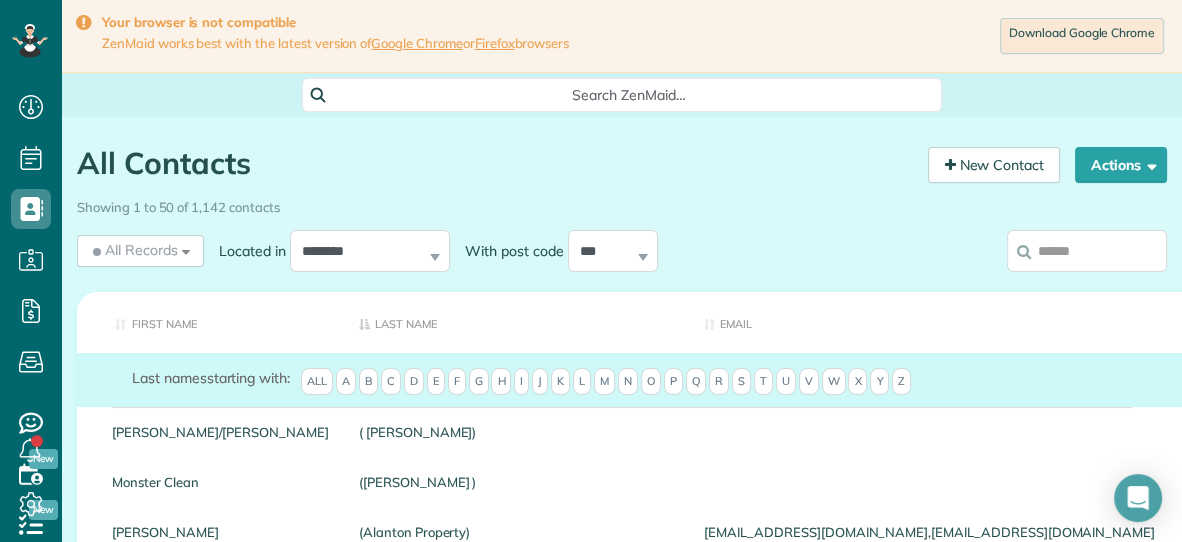 click at bounding box center [1087, 251] 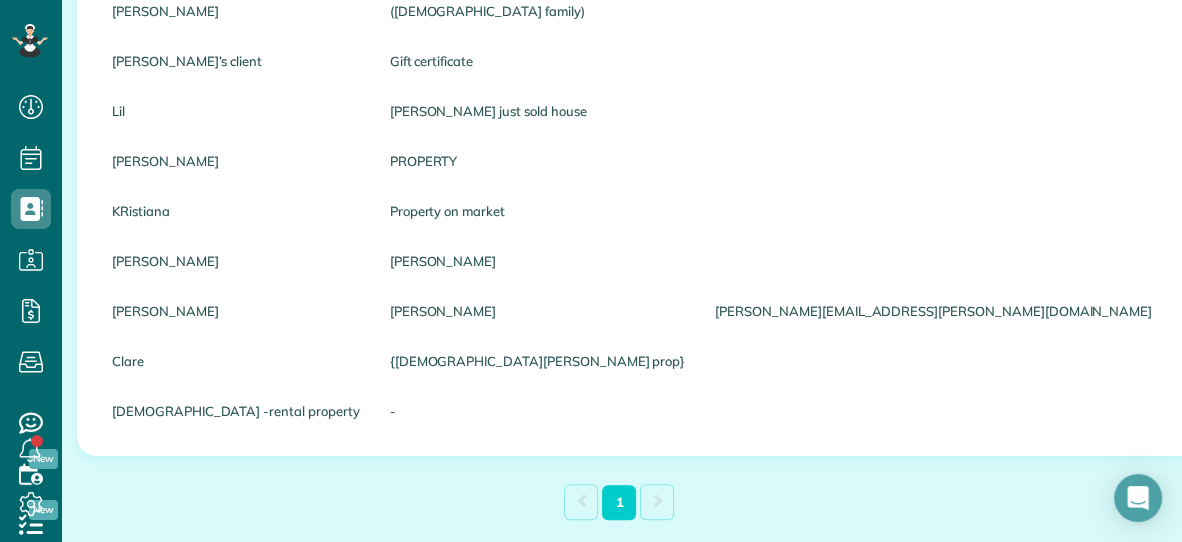 scroll, scrollTop: 442, scrollLeft: 0, axis: vertical 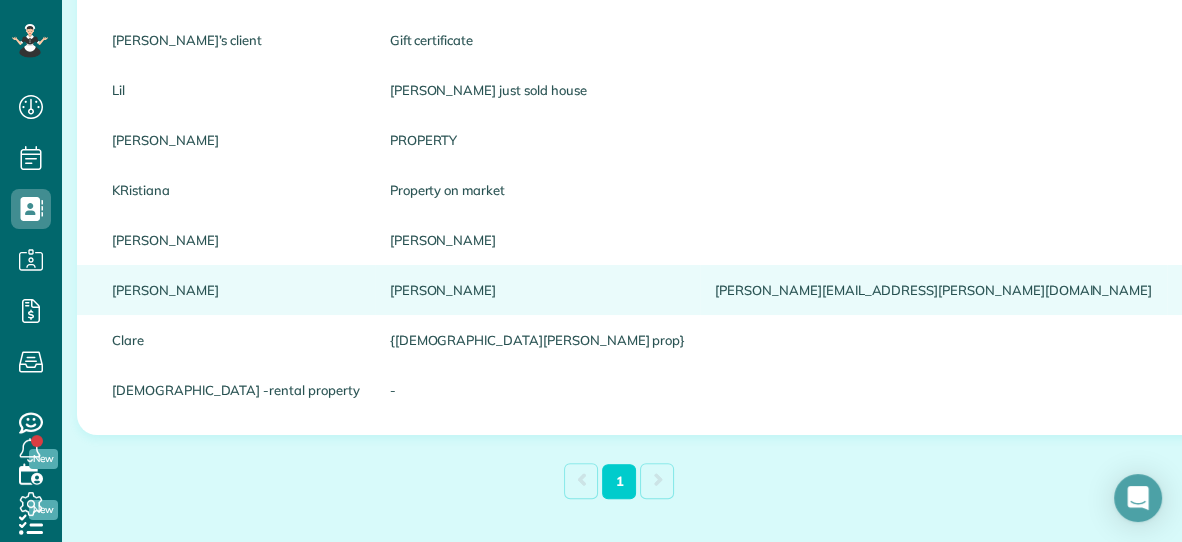 type on "*********" 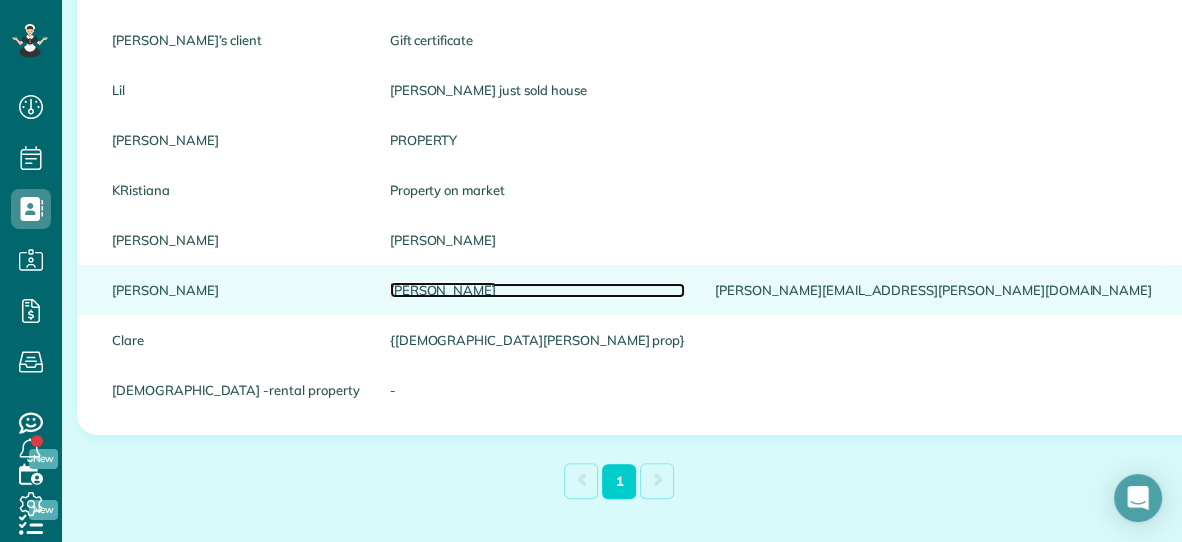 click on "Wallace" at bounding box center [538, 290] 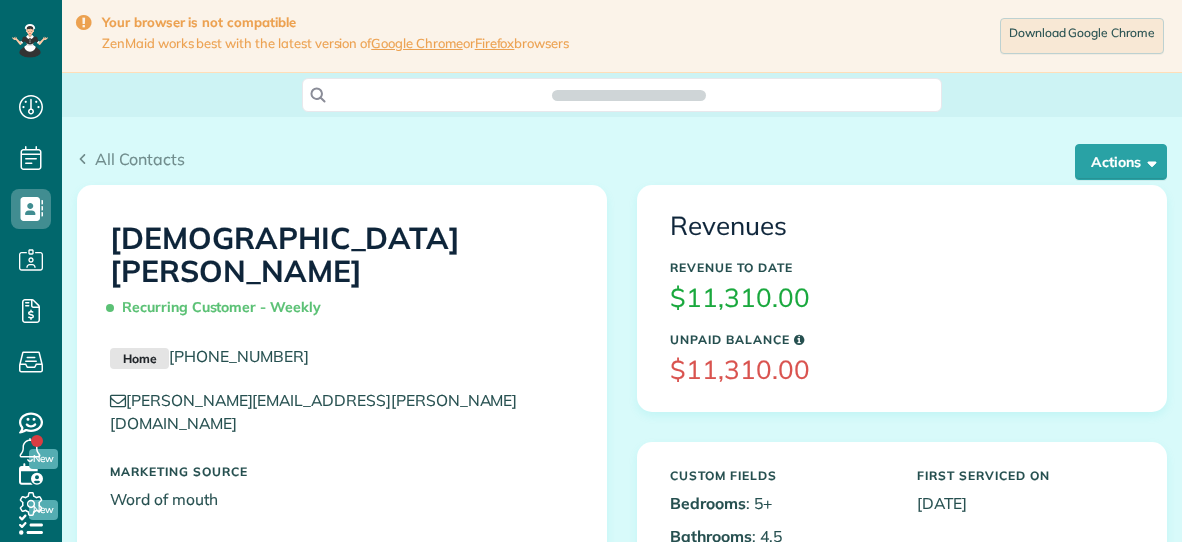 scroll, scrollTop: 0, scrollLeft: 0, axis: both 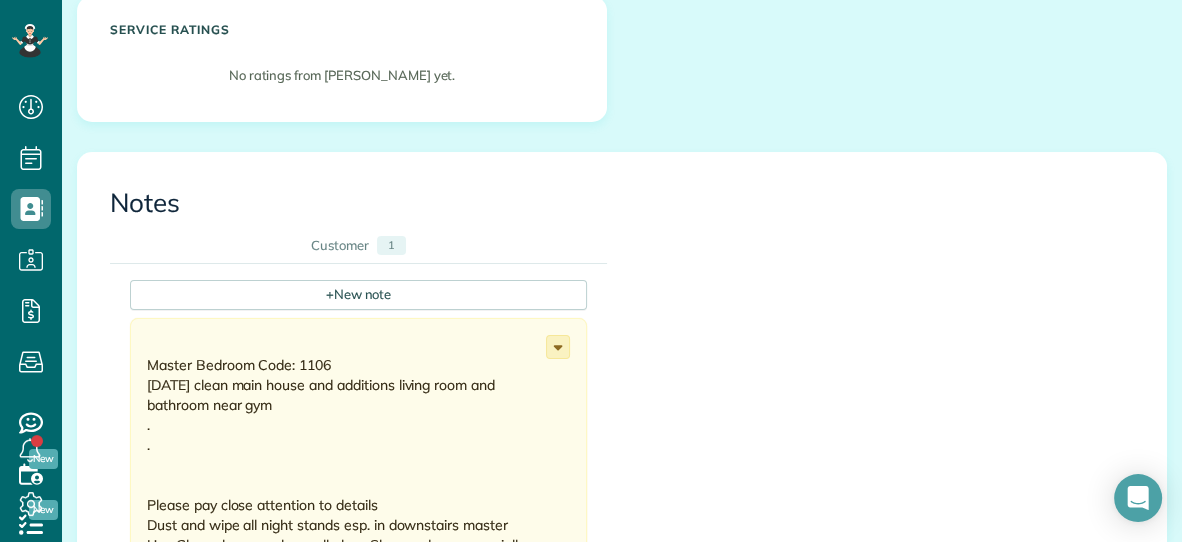 click 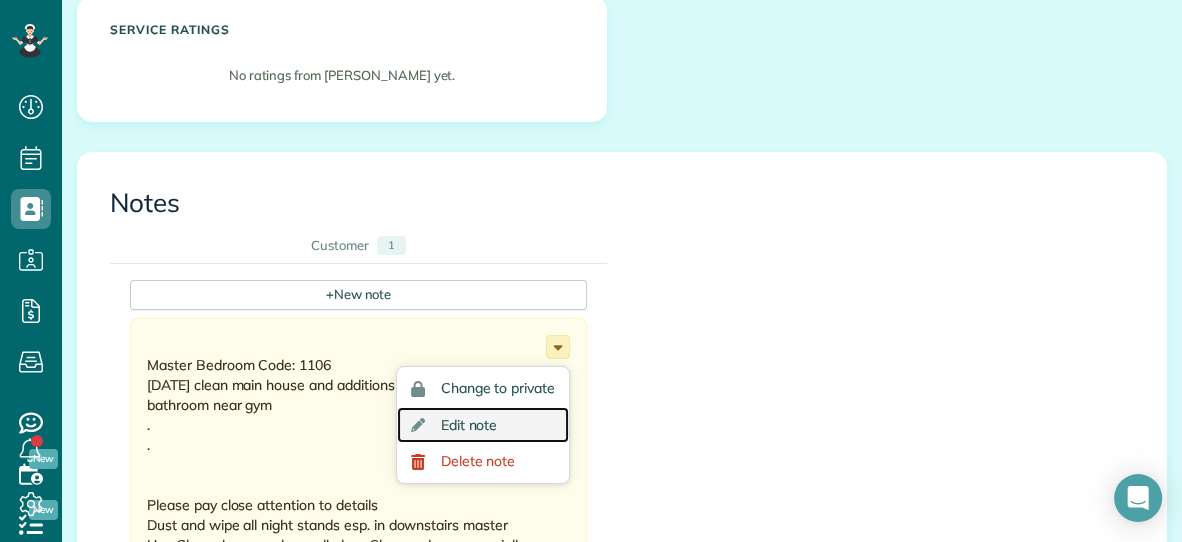 click on "Edit note" at bounding box center (469, 425) 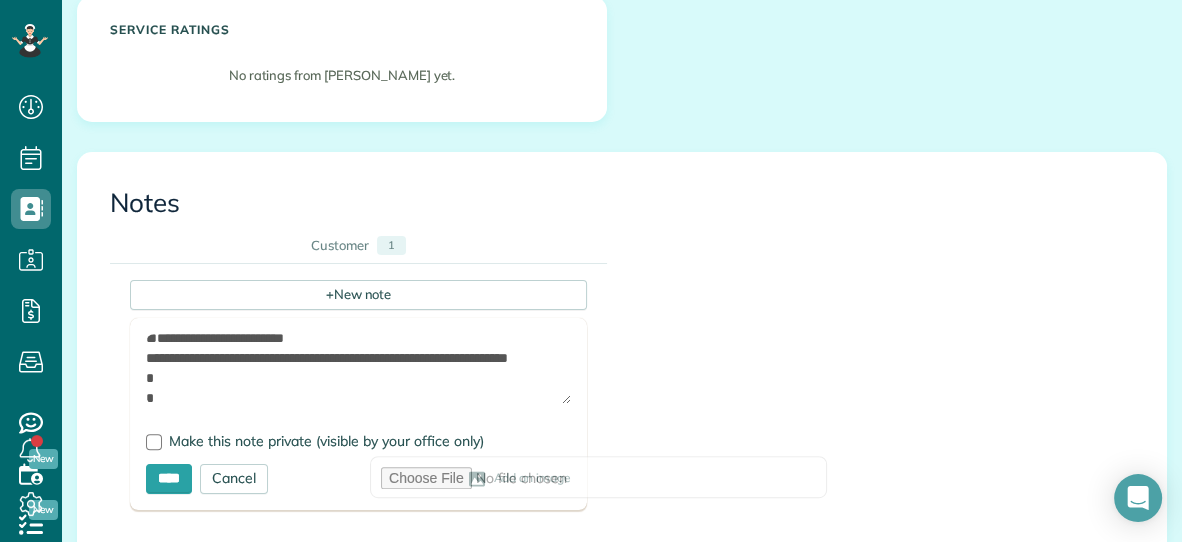 scroll, scrollTop: 5, scrollLeft: 0, axis: vertical 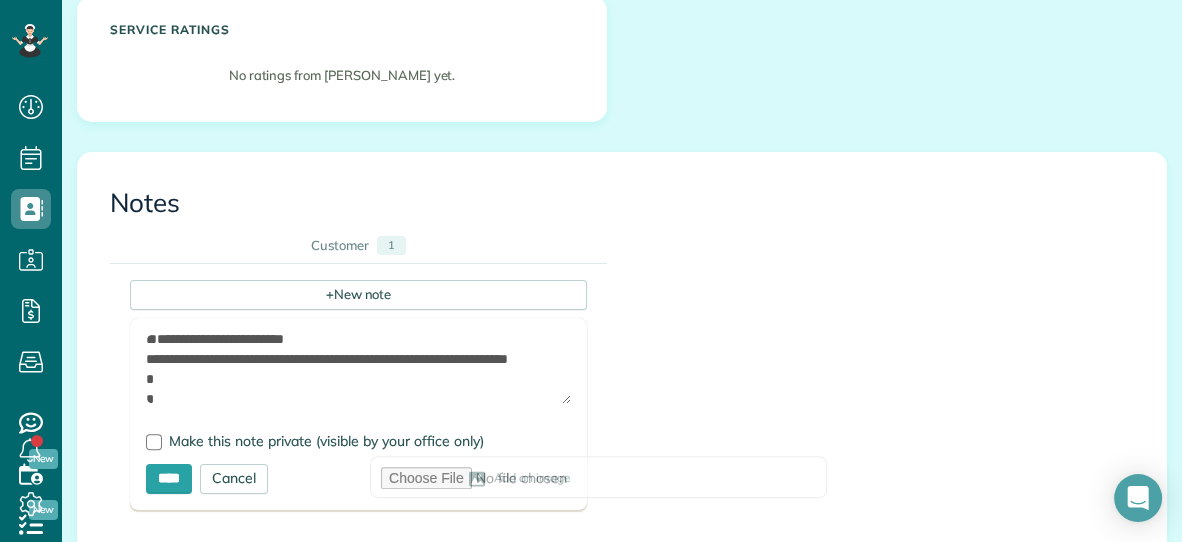 click on "**********" at bounding box center (358, 369) 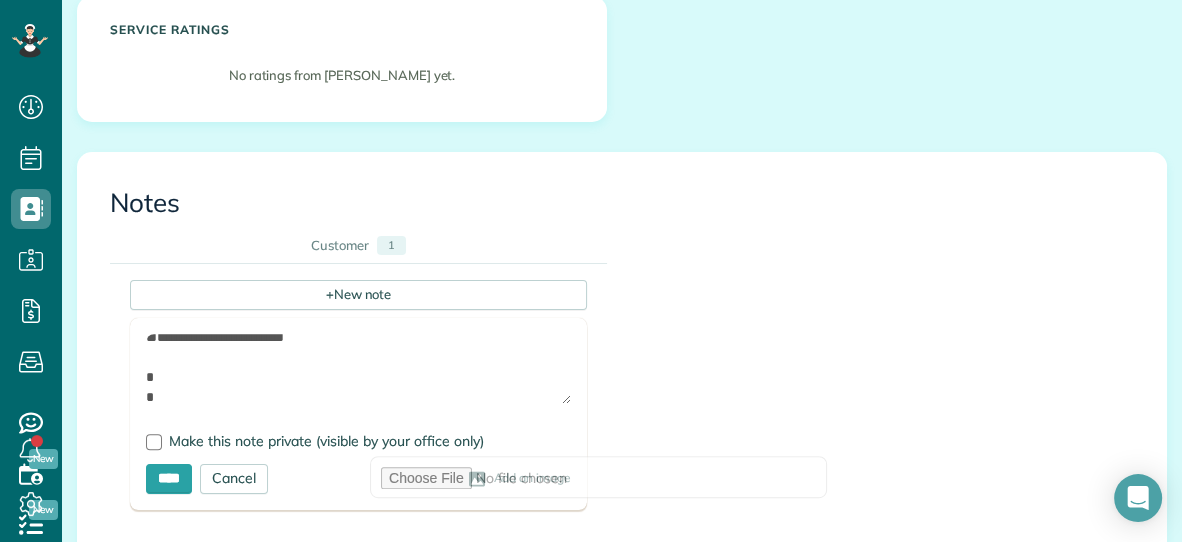 scroll, scrollTop: 0, scrollLeft: 0, axis: both 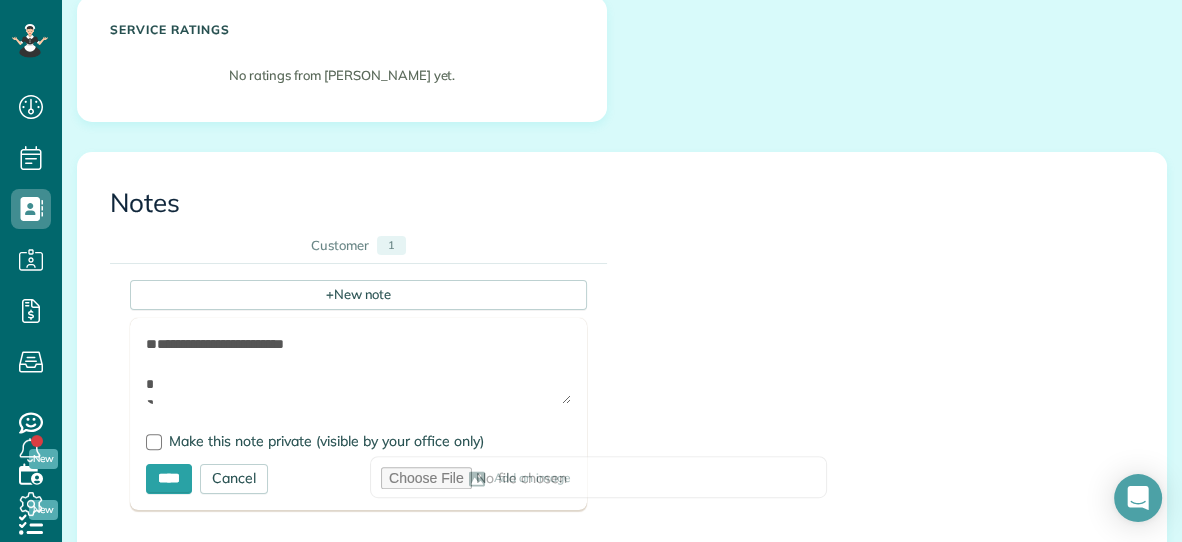 click on "**********" at bounding box center [358, 414] 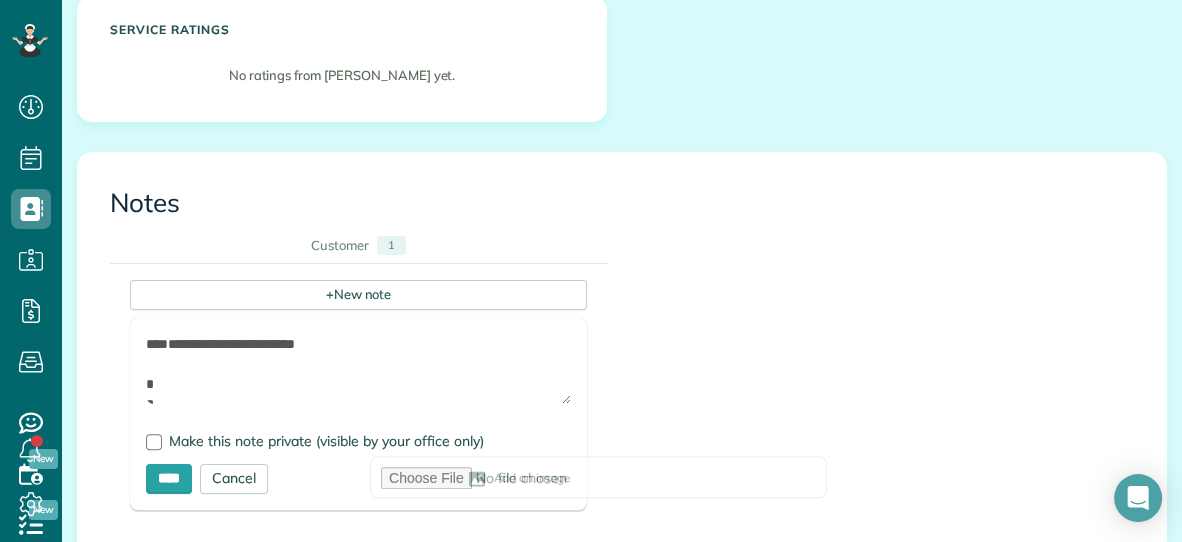 scroll, scrollTop: 7, scrollLeft: 0, axis: vertical 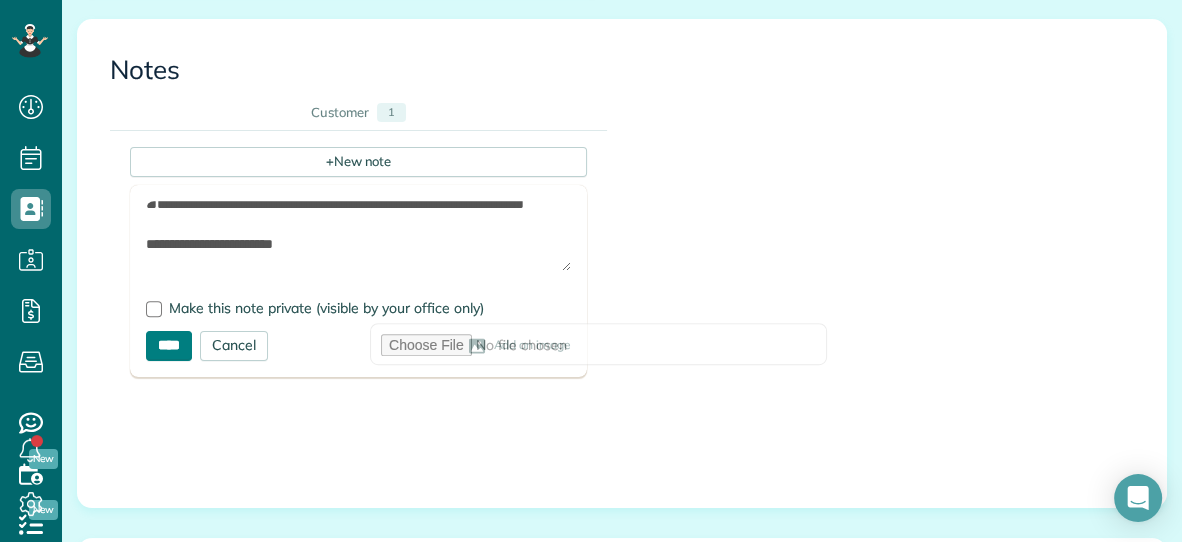 type on "**********" 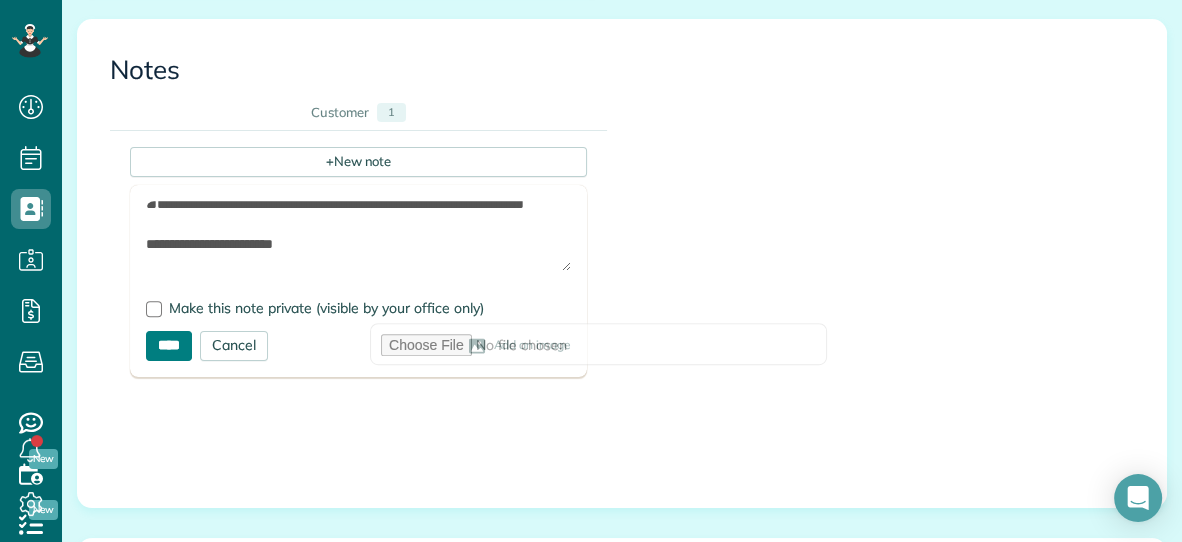 click on "****" at bounding box center [169, 346] 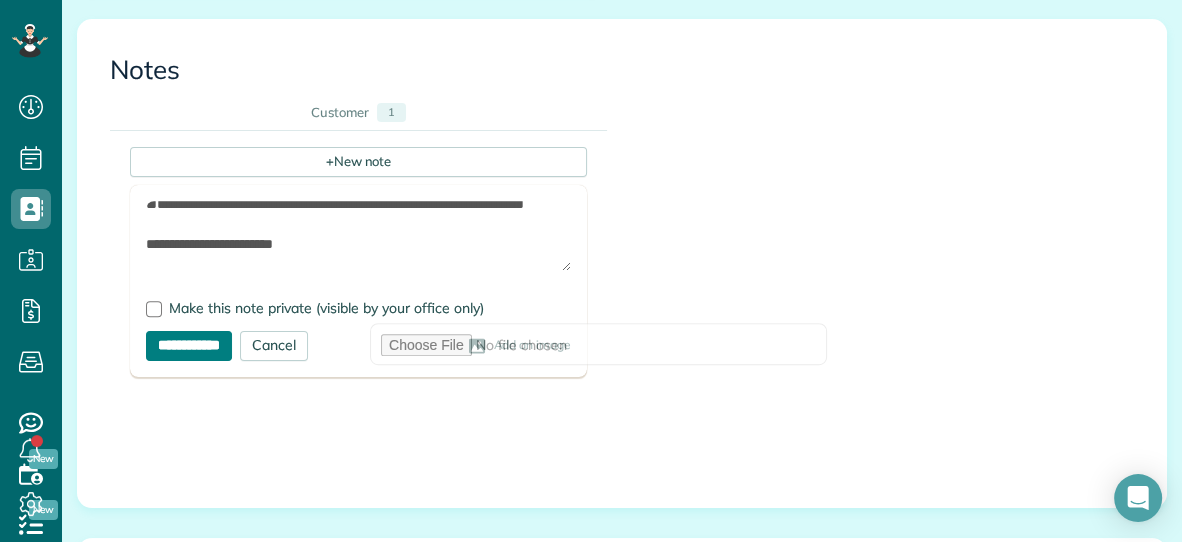 type on "**********" 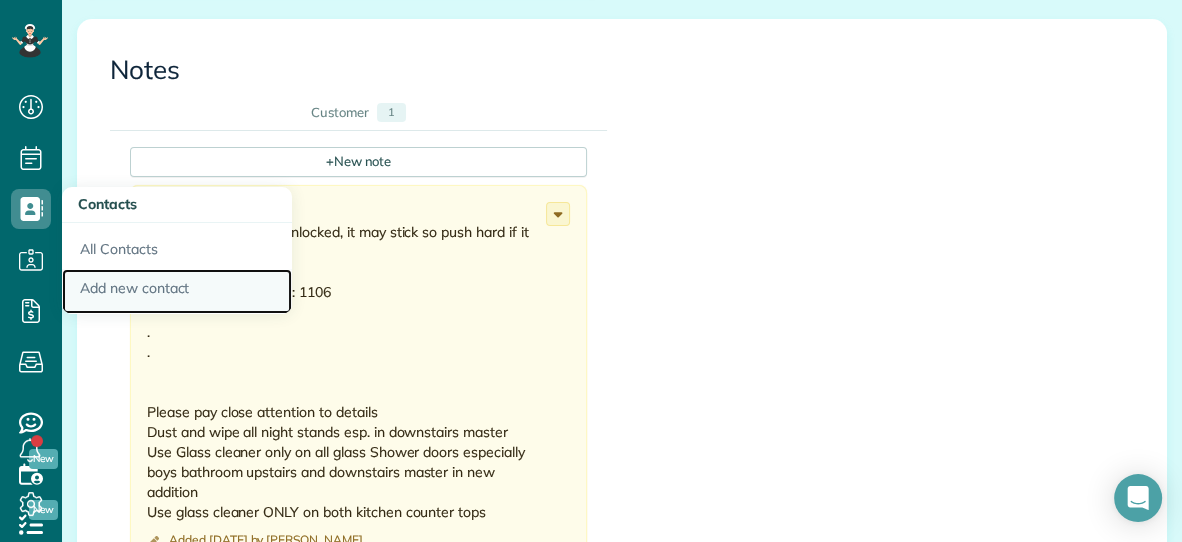 click on "Add new contact" at bounding box center [177, 292] 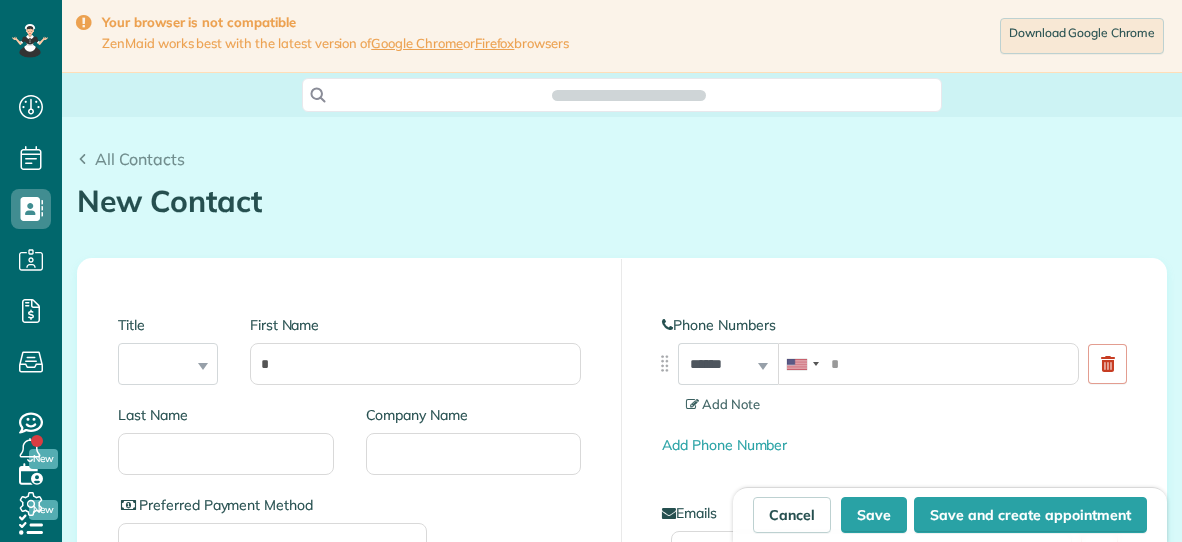 scroll, scrollTop: 0, scrollLeft: 0, axis: both 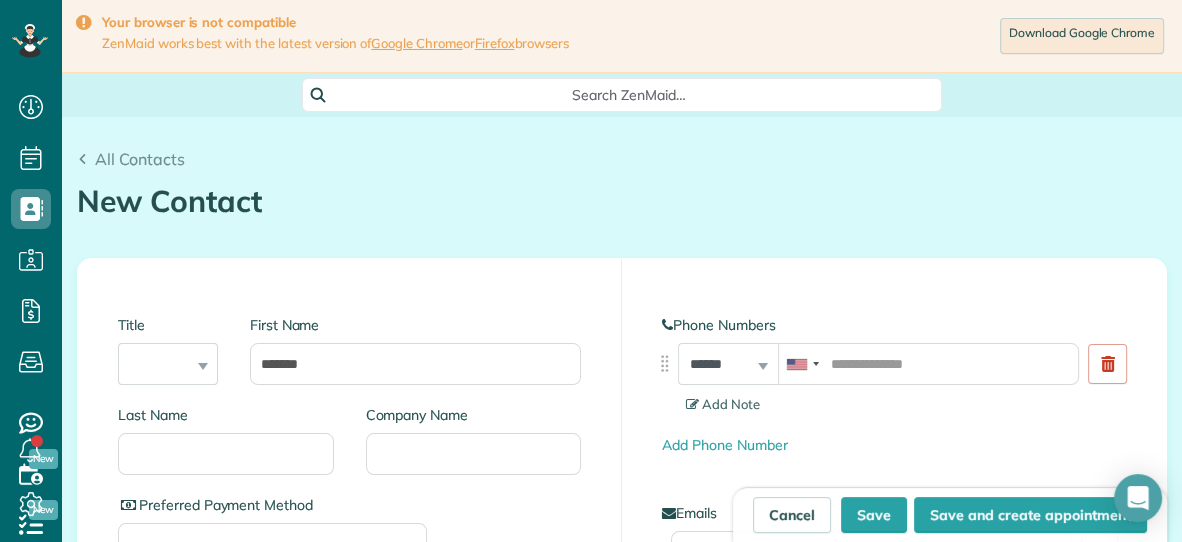 type on "*******" 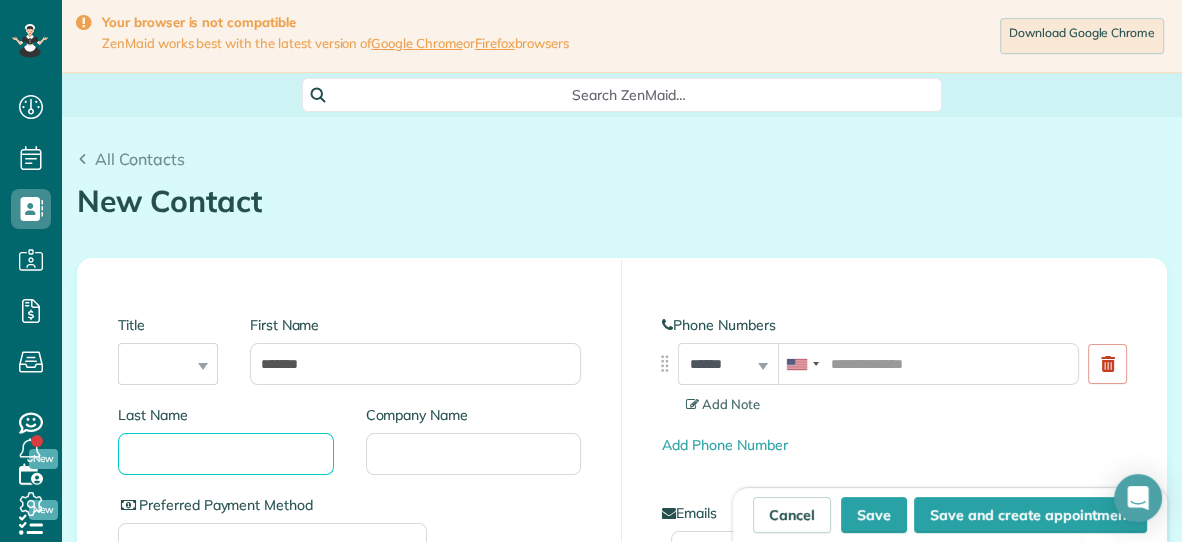 click on "Last Name" at bounding box center [226, 454] 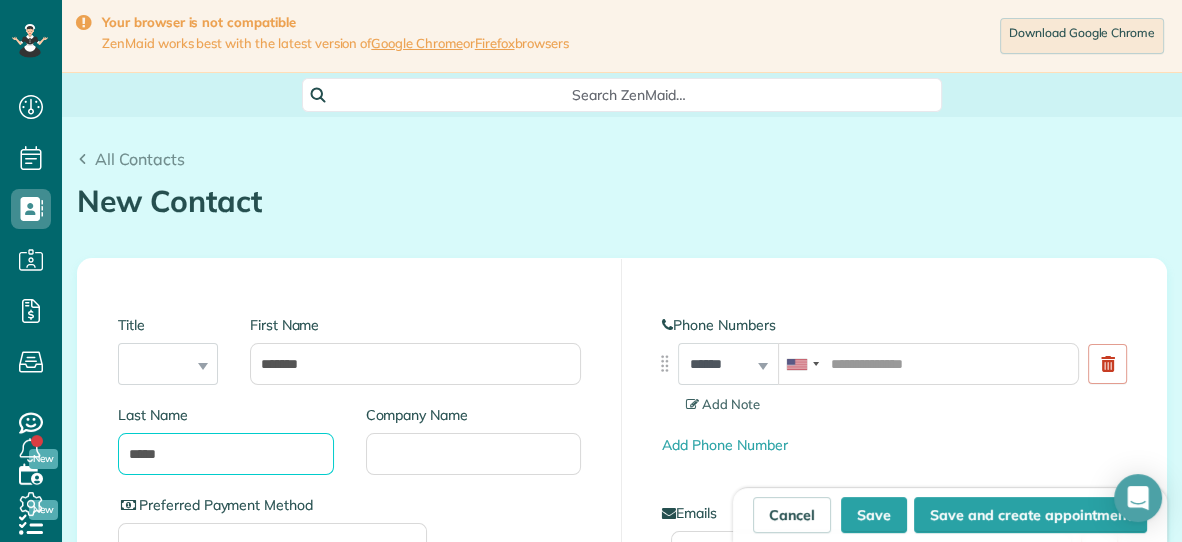 type on "*****" 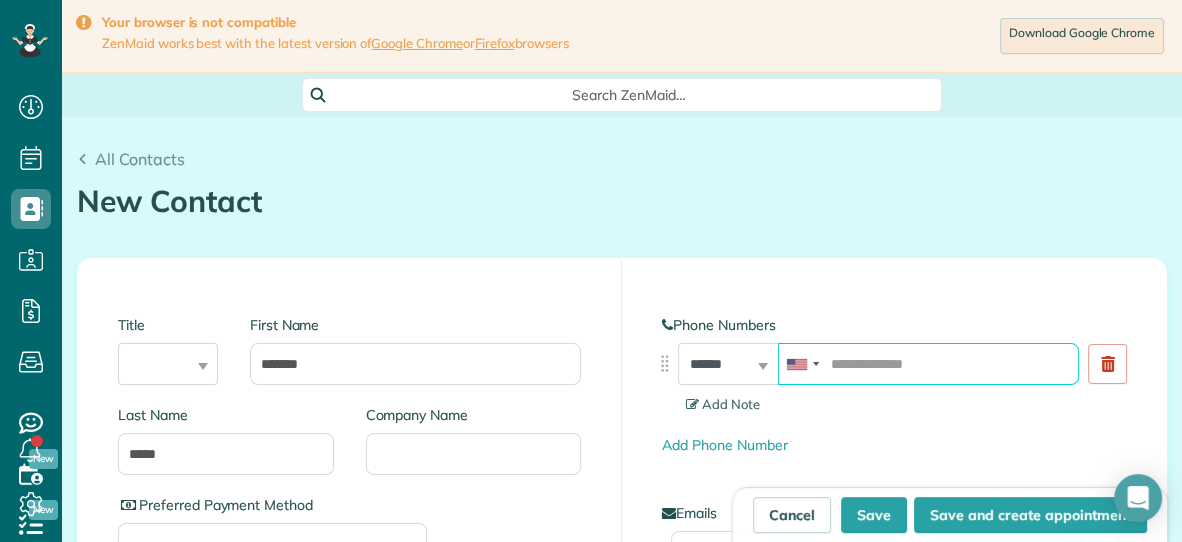 click at bounding box center (928, 364) 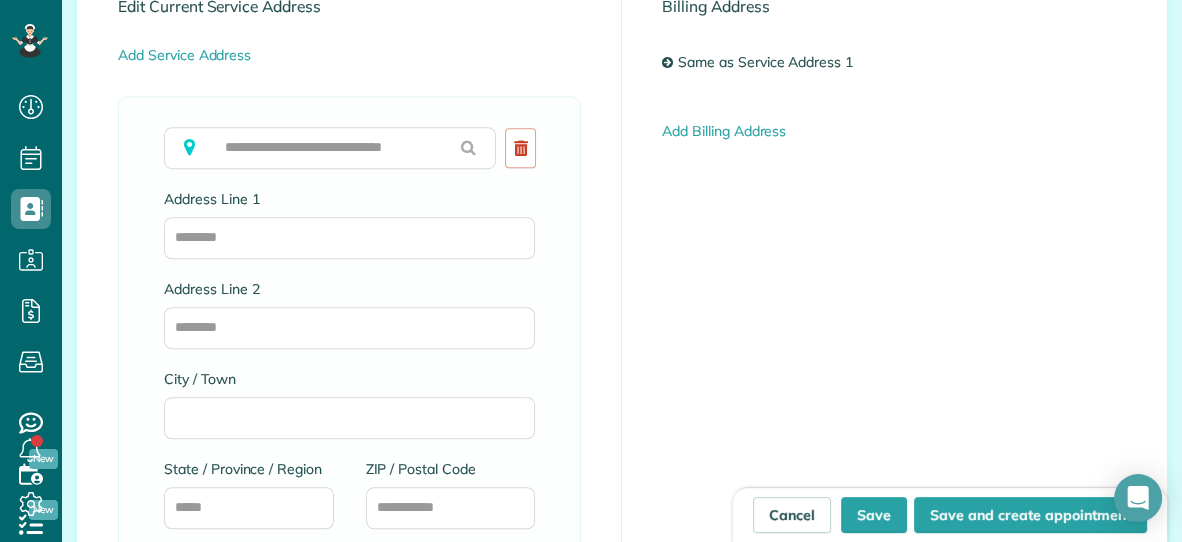 scroll, scrollTop: 1181, scrollLeft: 0, axis: vertical 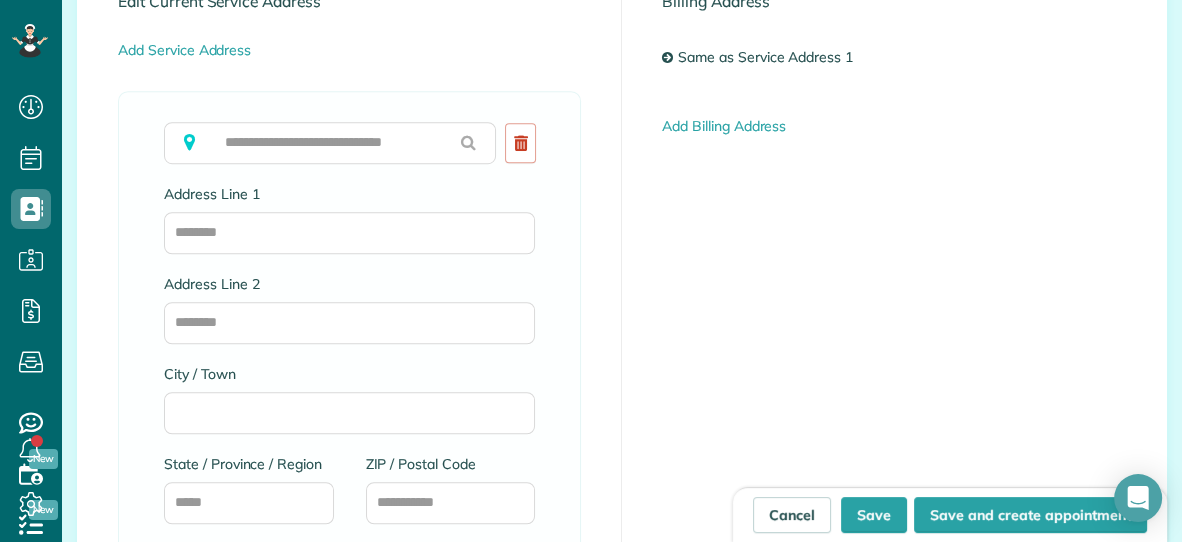type on "**********" 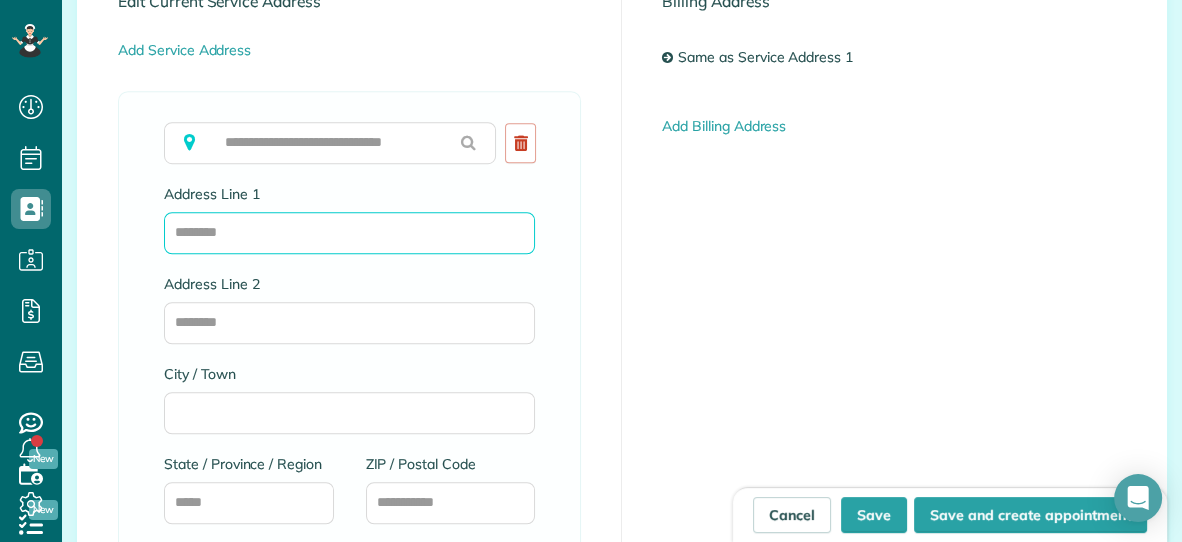 click on "Address Line 1" at bounding box center (349, 233) 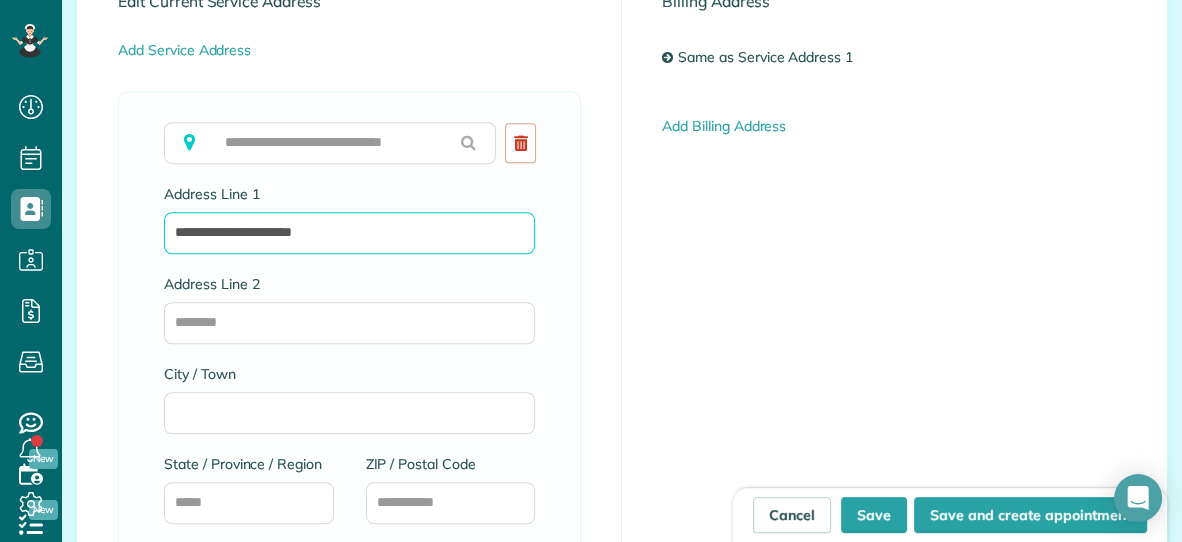 type on "**********" 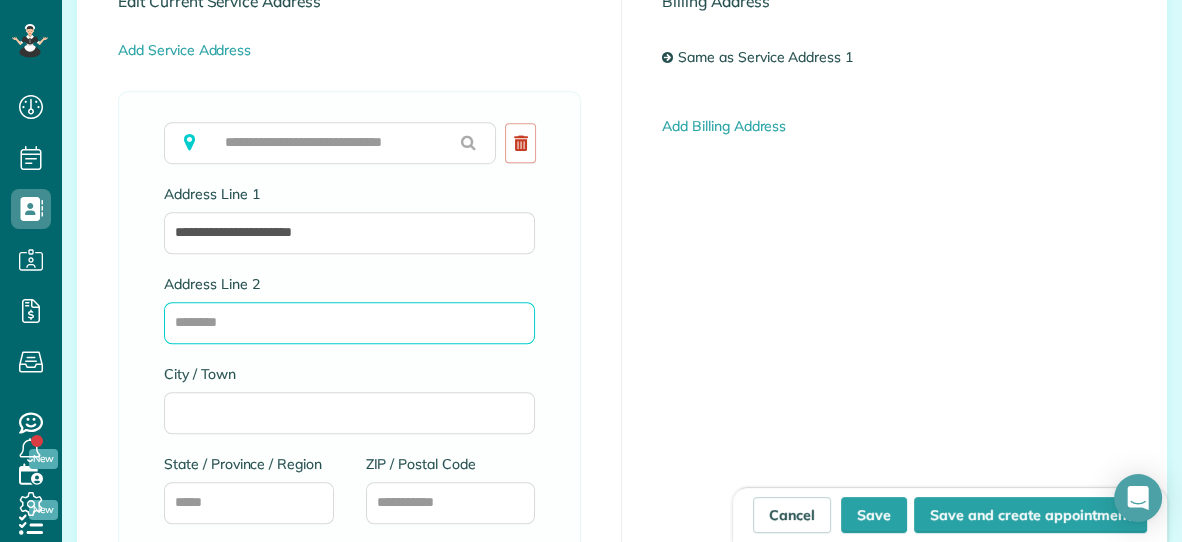 click on "Address Line 2" at bounding box center [349, 323] 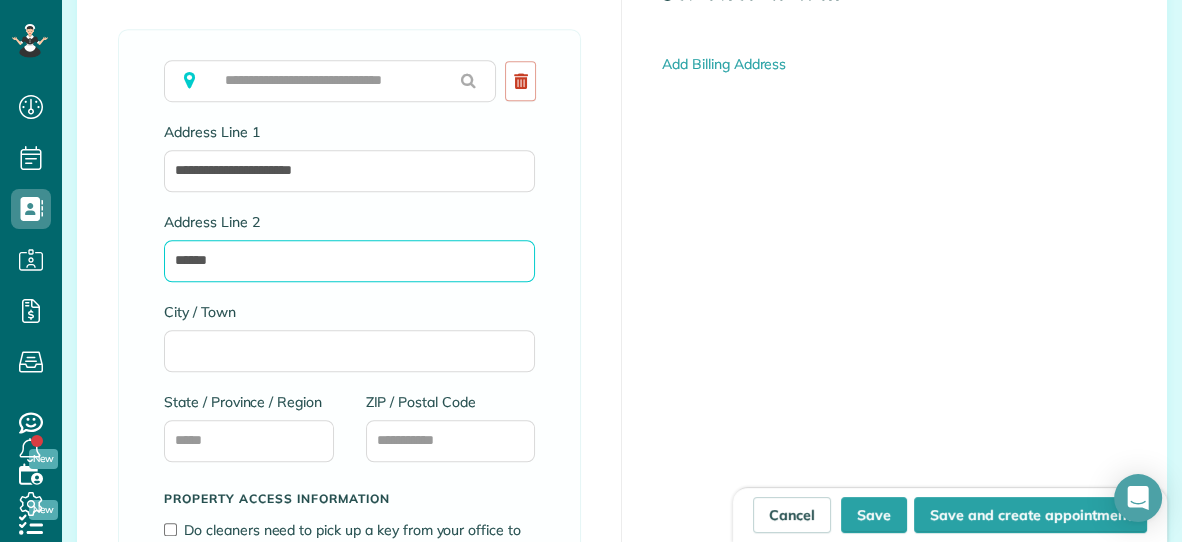 scroll, scrollTop: 1258, scrollLeft: 0, axis: vertical 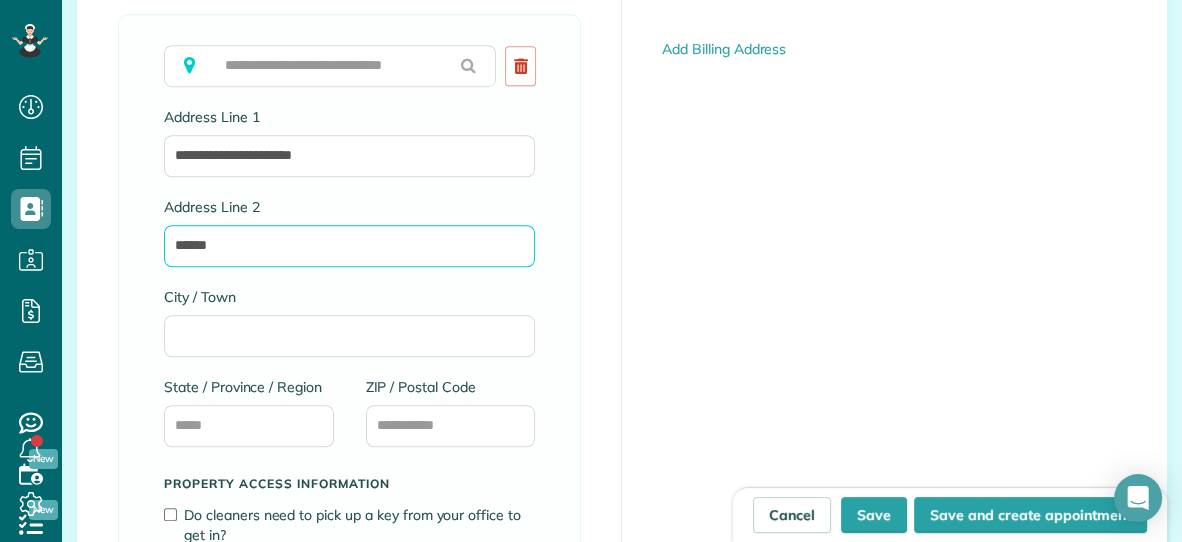 type on "******" 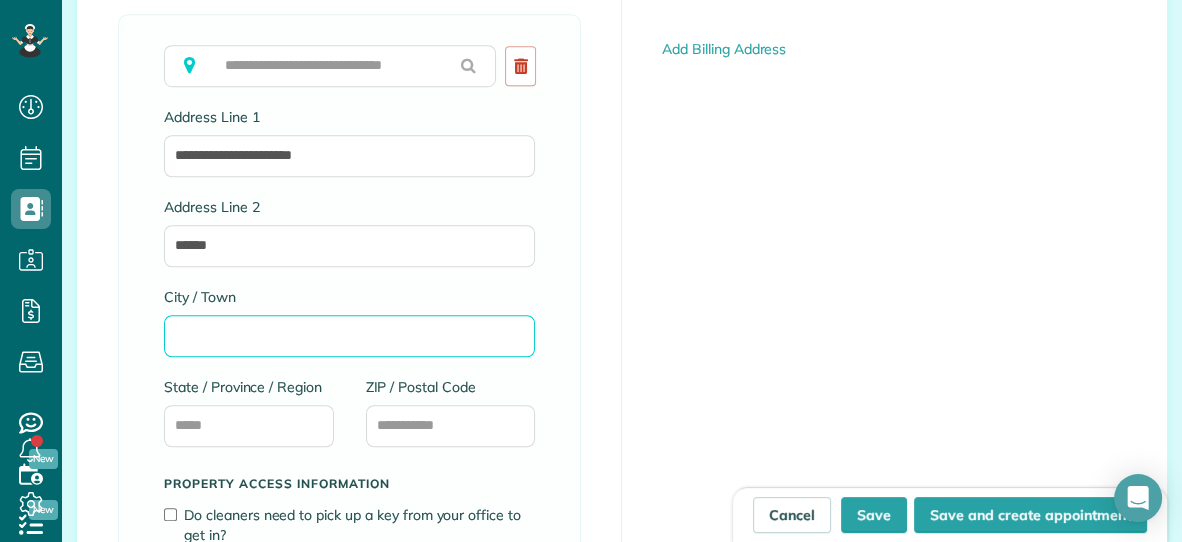 click on "City / Town" at bounding box center [349, 336] 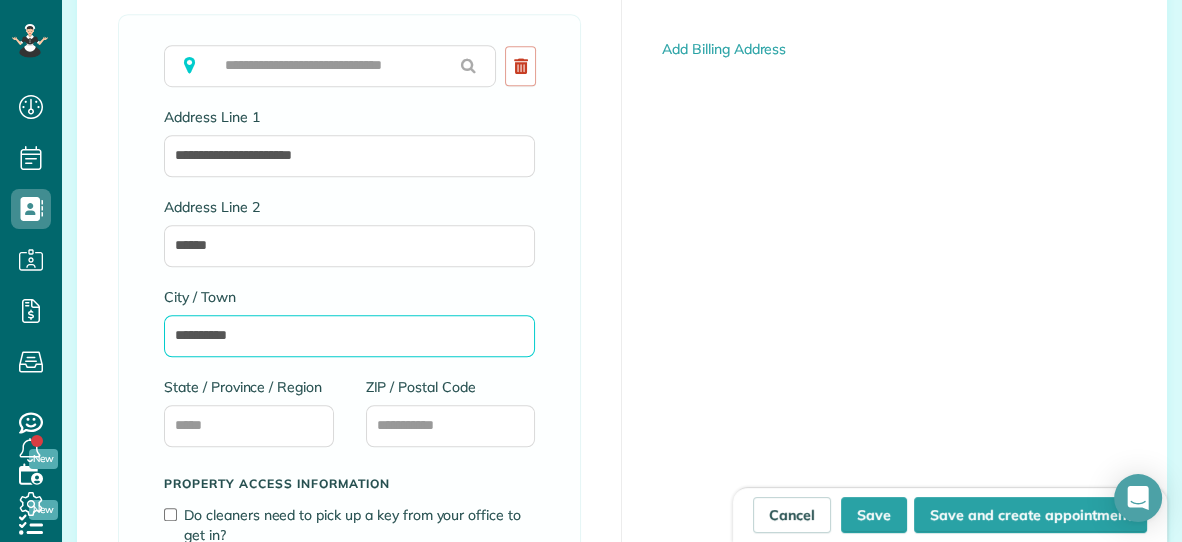 type on "**********" 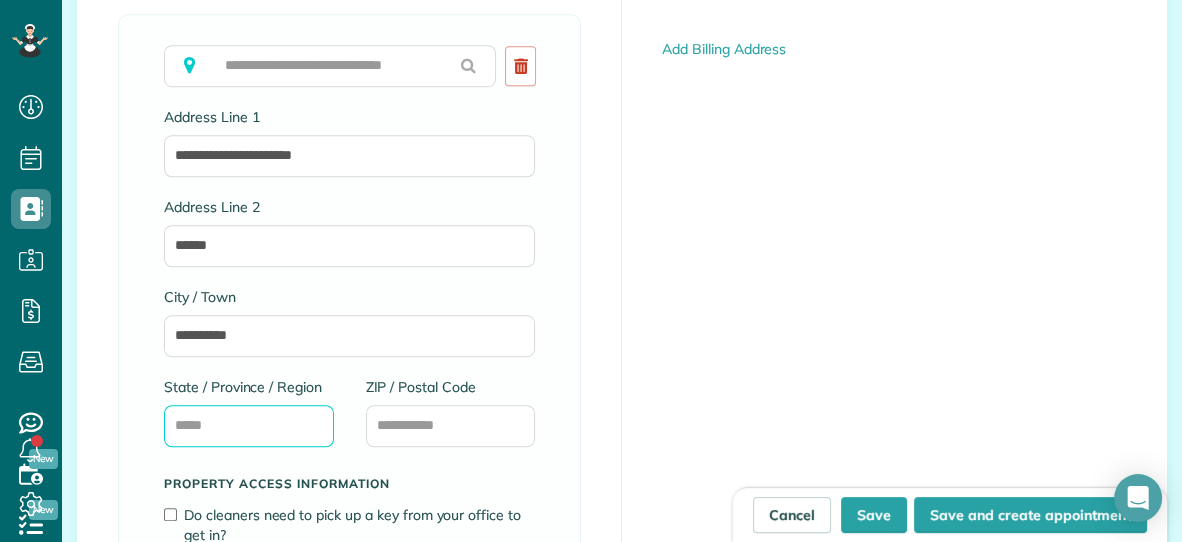 click on "State / Province / Region" at bounding box center [249, 426] 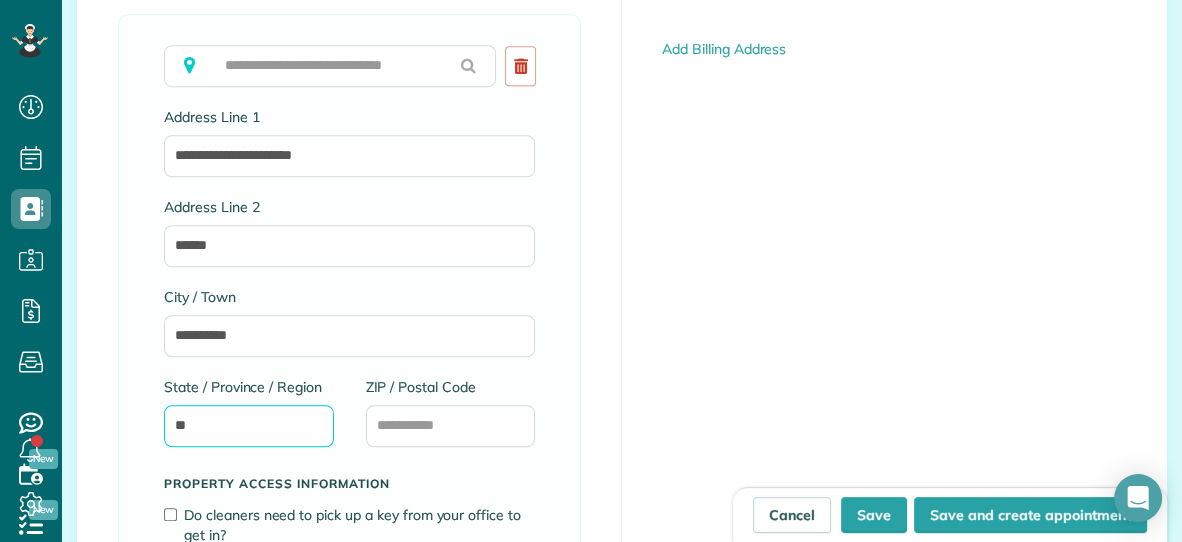 type on "**" 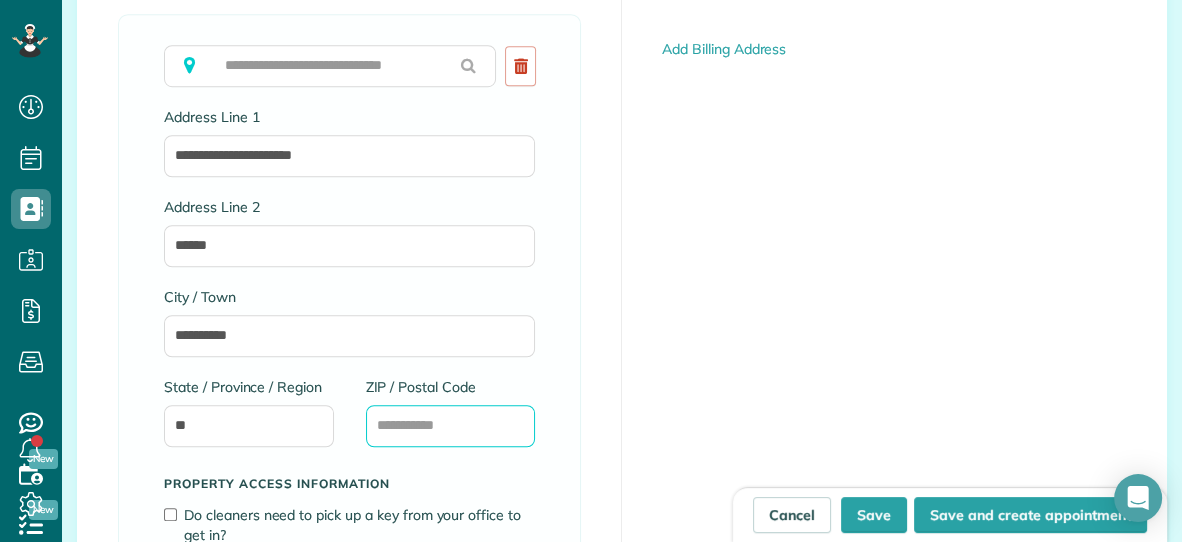 click on "ZIP / Postal Code" at bounding box center (451, 426) 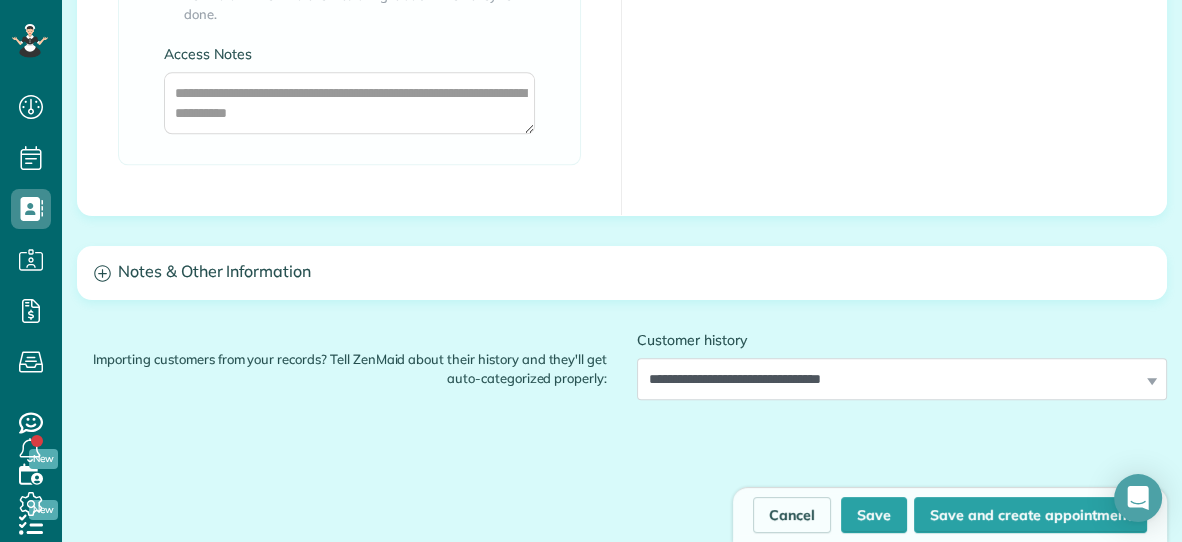 scroll, scrollTop: 1954, scrollLeft: 0, axis: vertical 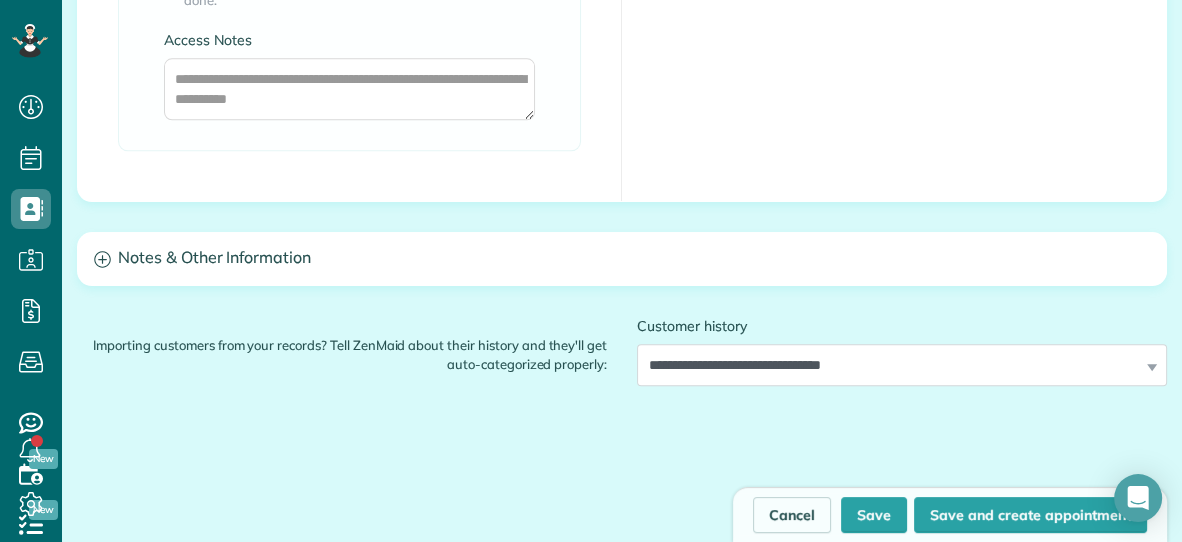 type on "*****" 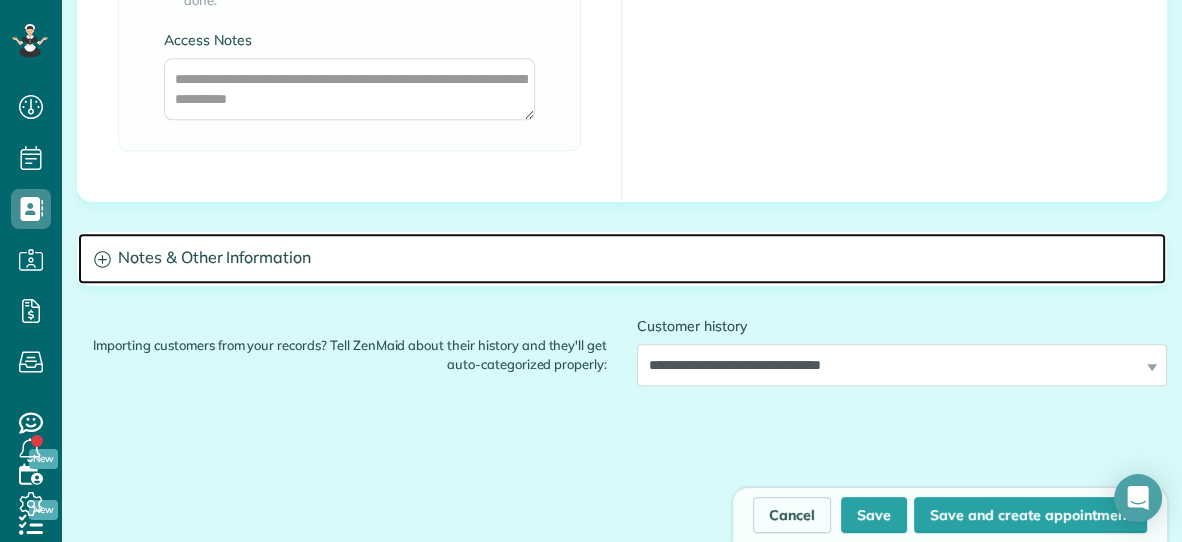 click on "Notes & Other Information" at bounding box center (622, 258) 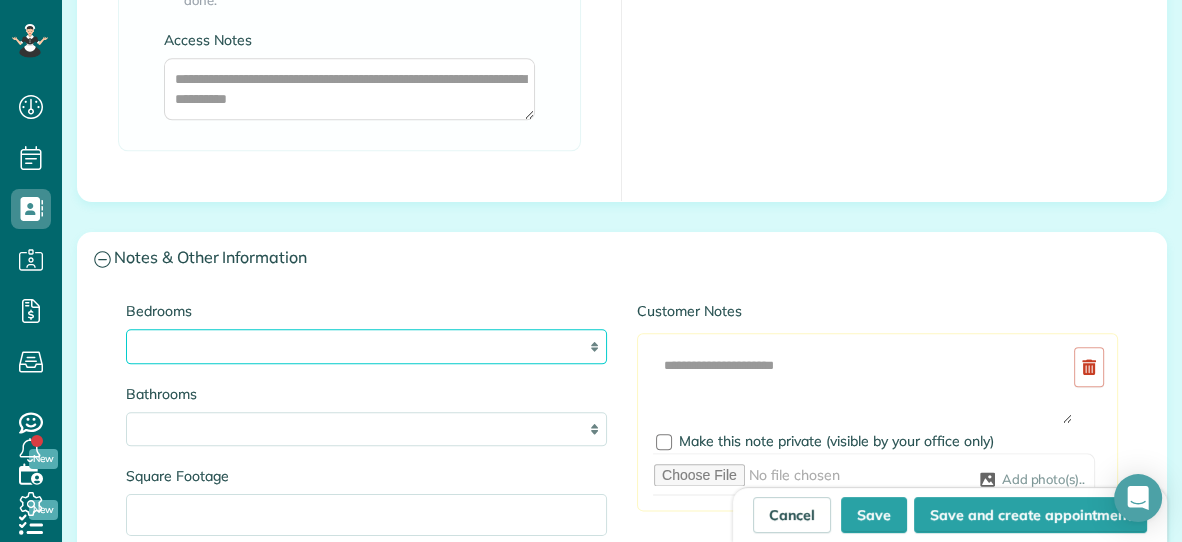 click on "*
*
*
*
**" at bounding box center [366, 346] 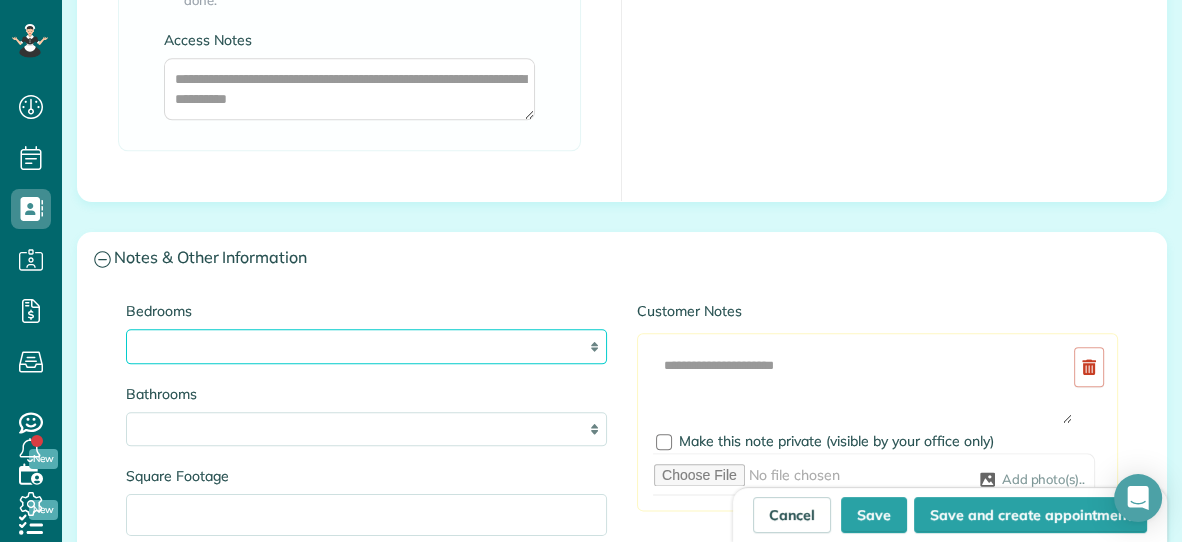 select on "*" 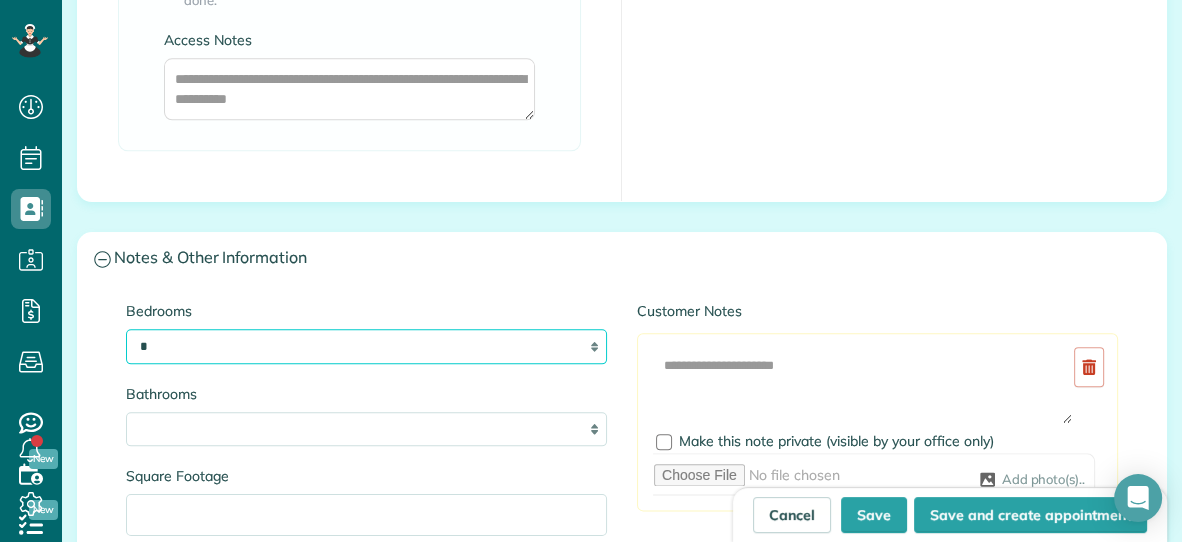 click on "*
*
*
*
**" at bounding box center [366, 346] 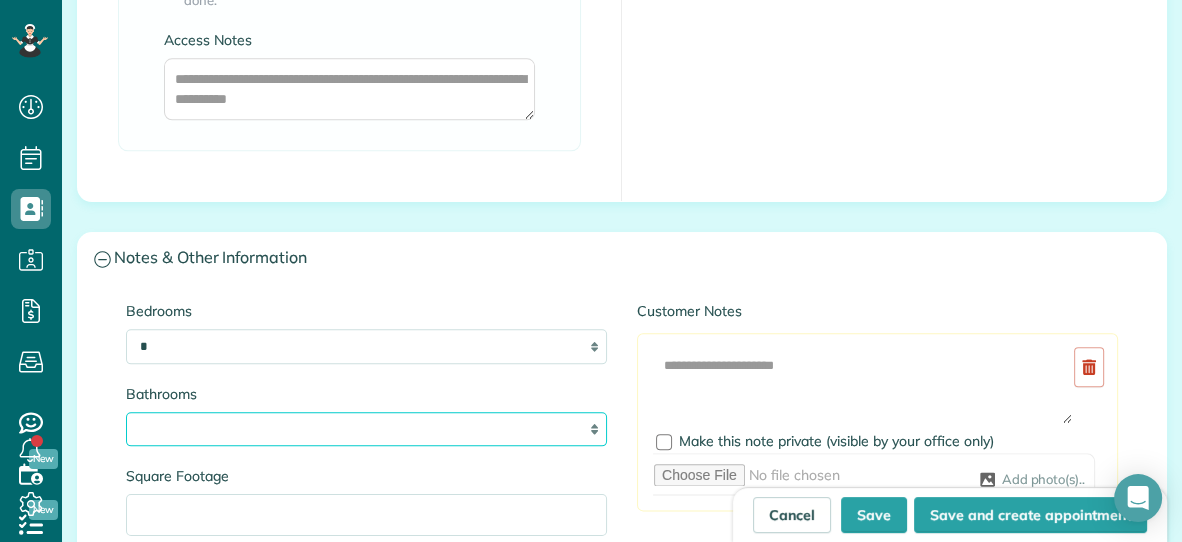 click on "*
***
*
***
*
***
*
***
**" at bounding box center (366, 429) 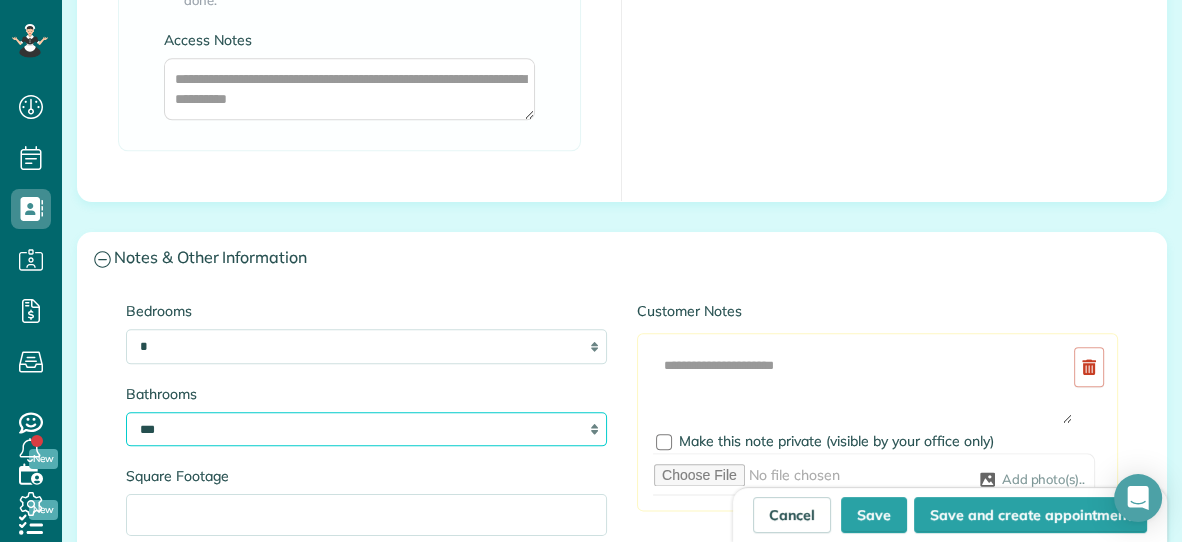 click on "*
***
*
***
*
***
*
***
**" at bounding box center (366, 429) 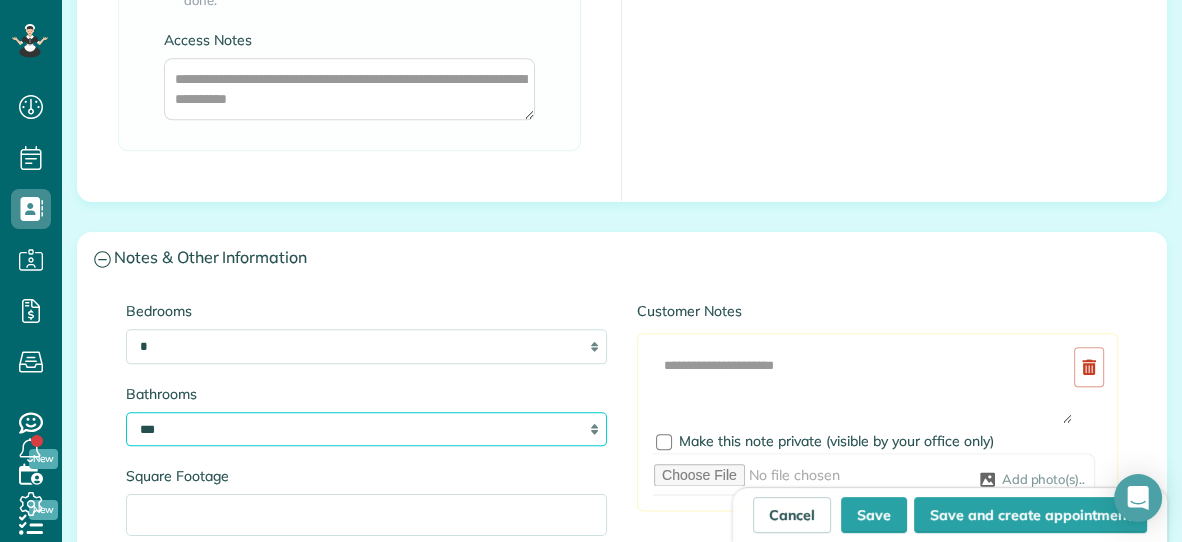 select on "*" 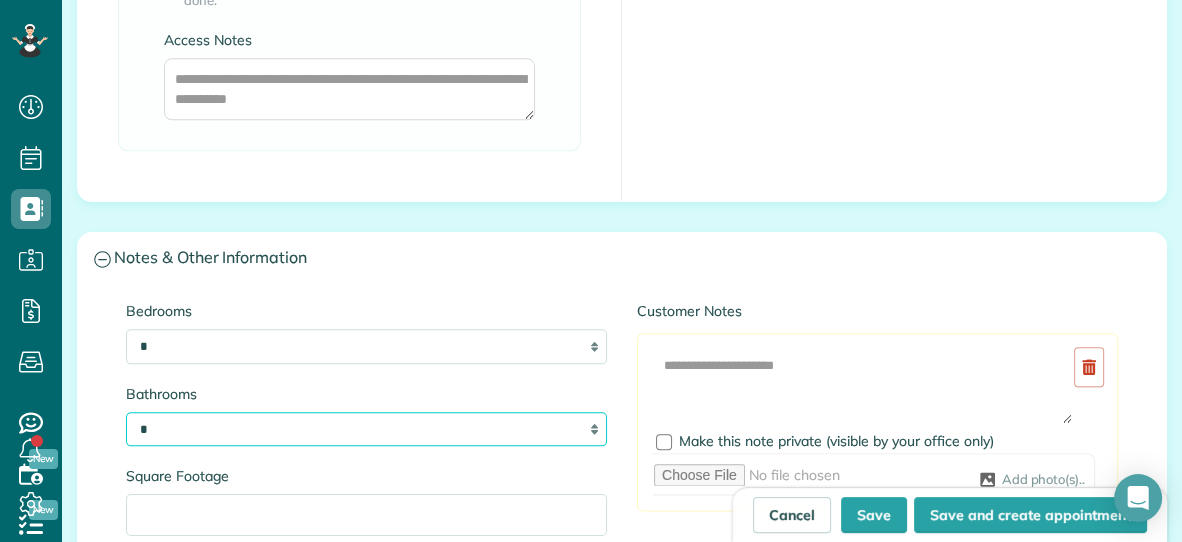 click on "*
***
*
***
*
***
*
***
**" at bounding box center [366, 429] 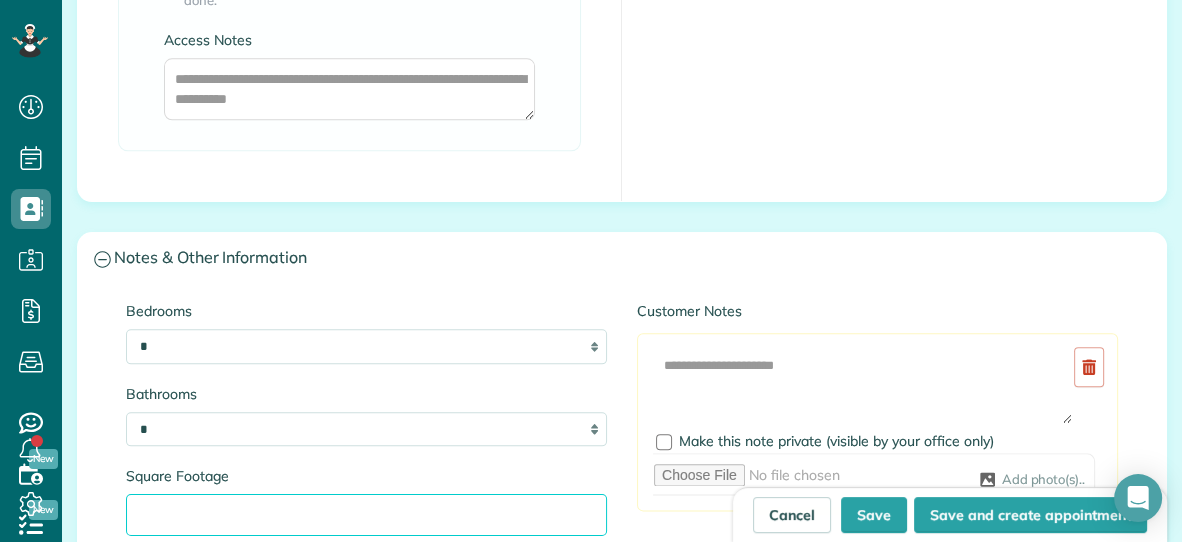 click on "Square Footage" at bounding box center (366, 515) 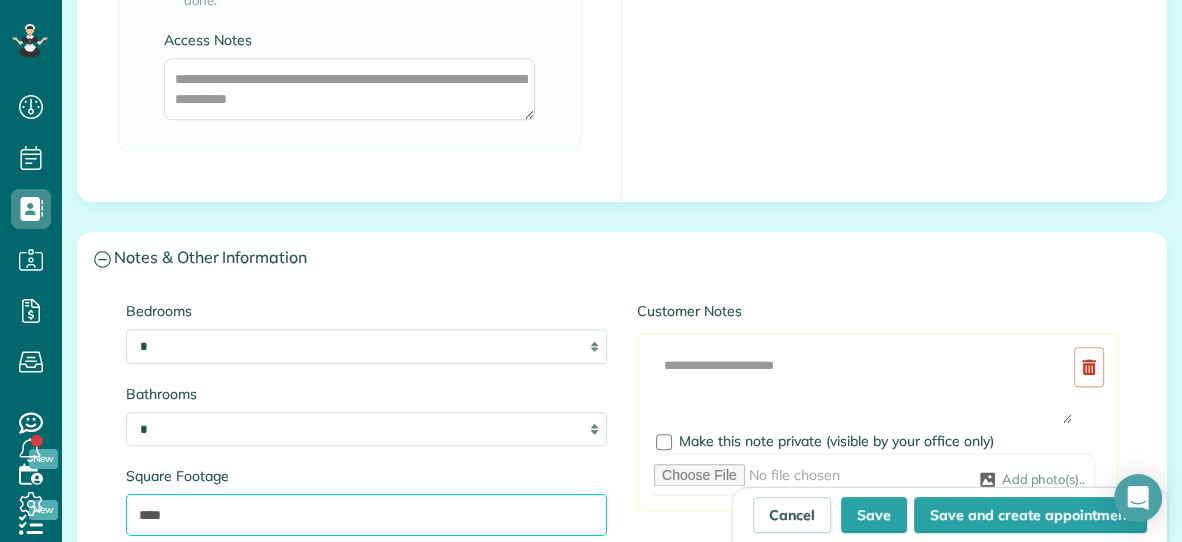 type on "****" 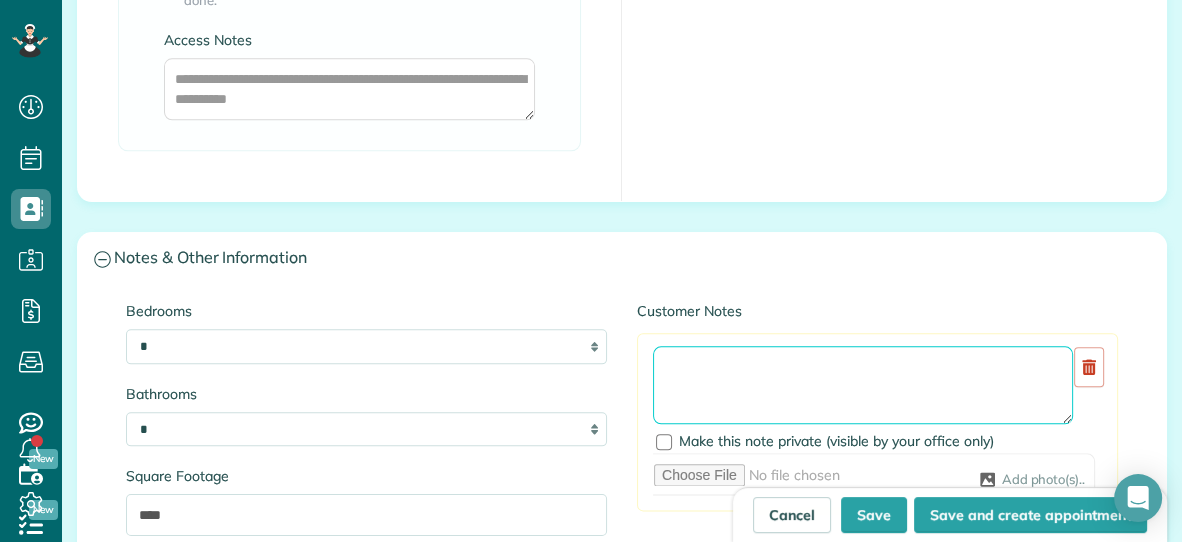 click at bounding box center (863, 385) 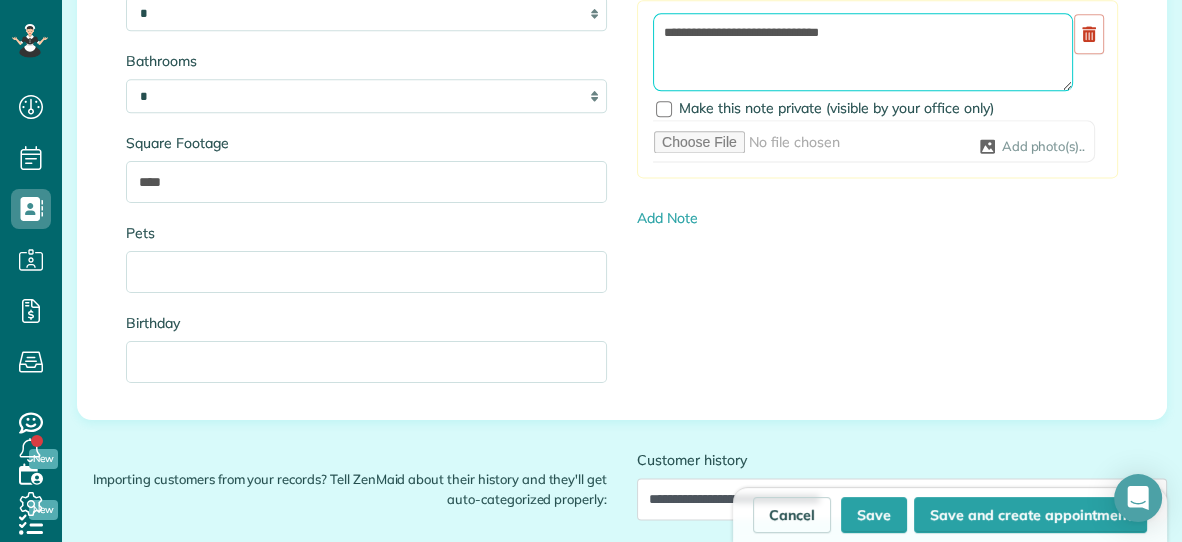 scroll, scrollTop: 2293, scrollLeft: 0, axis: vertical 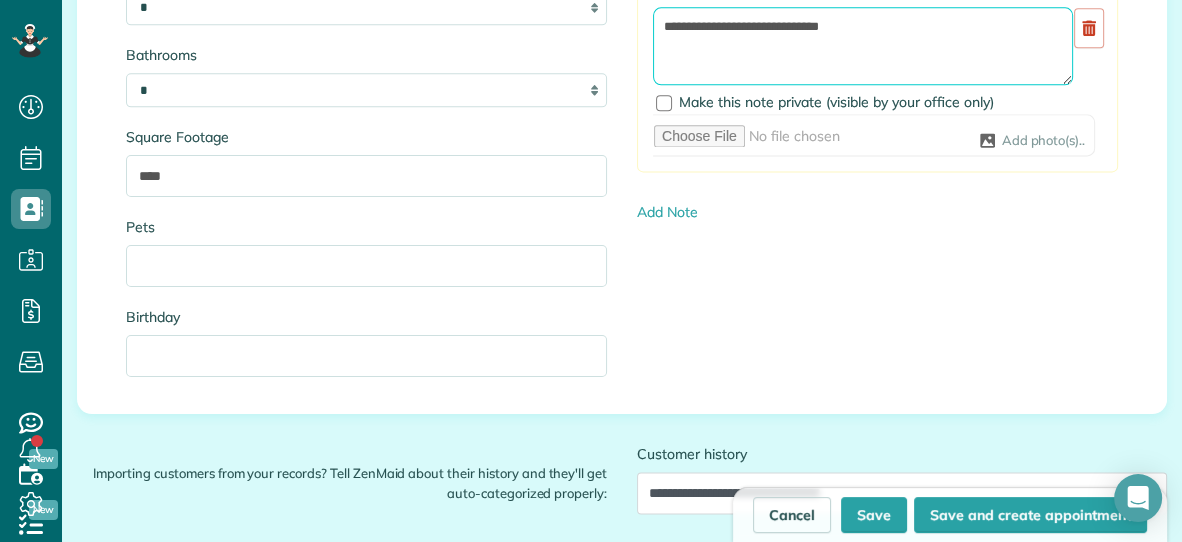 type on "**********" 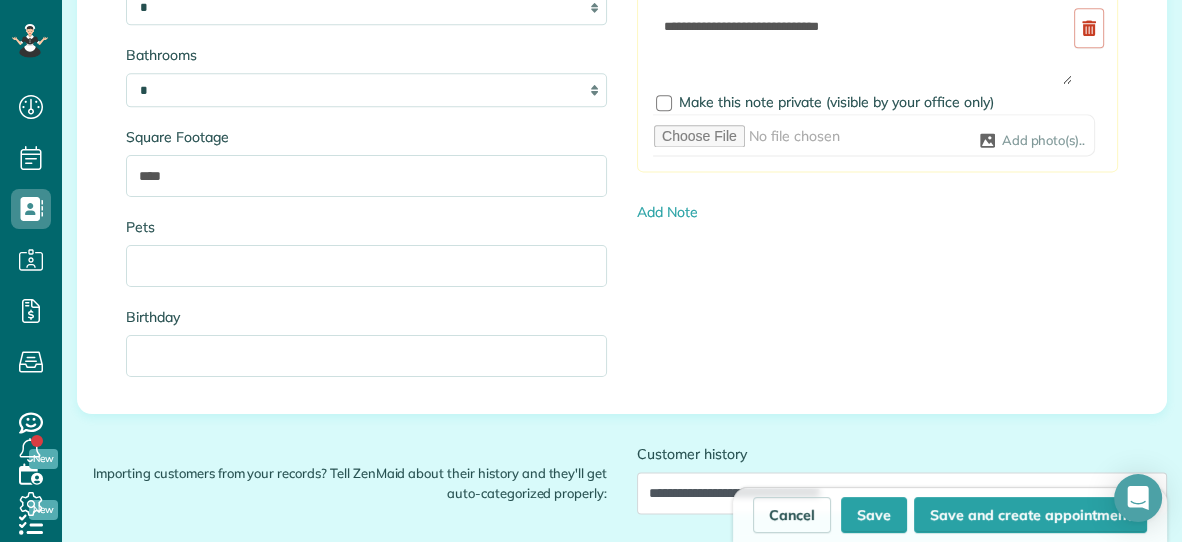 click on "Add Note" at bounding box center (877, 212) 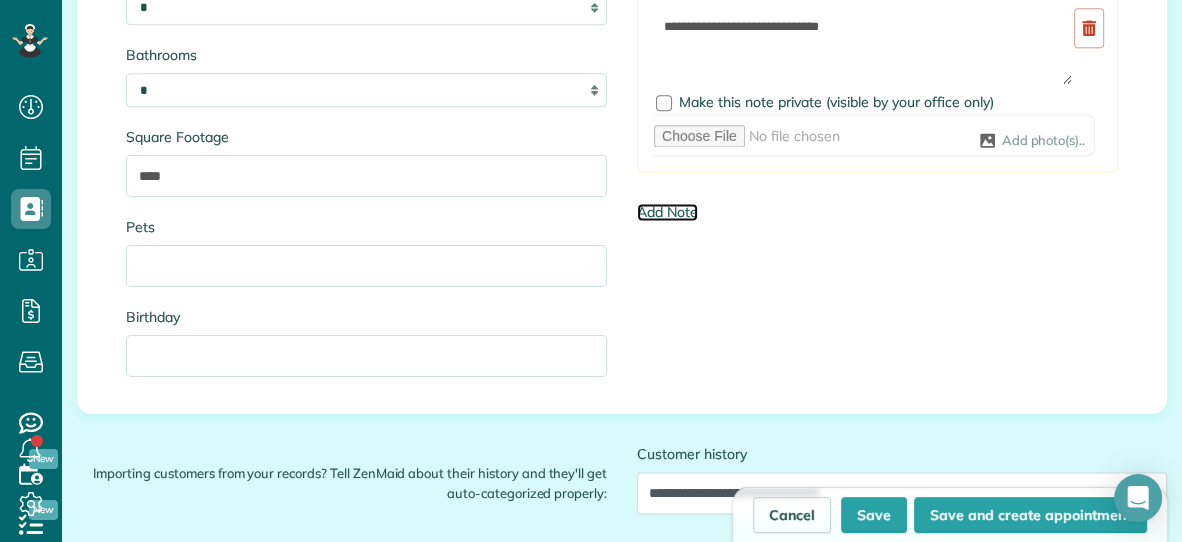click on "Add Note" at bounding box center (667, 212) 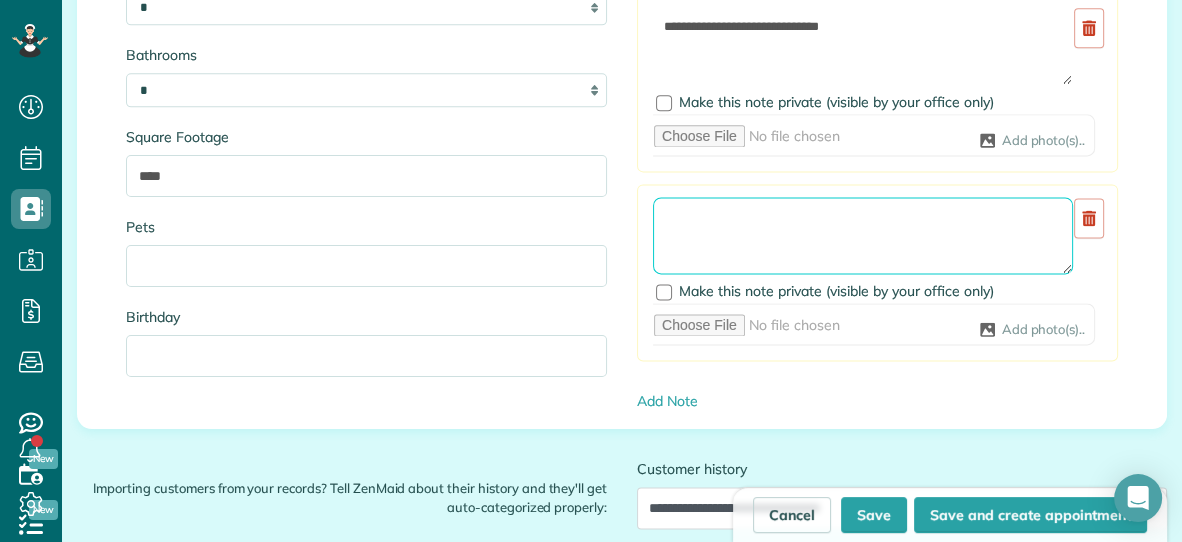 click at bounding box center [863, 236] 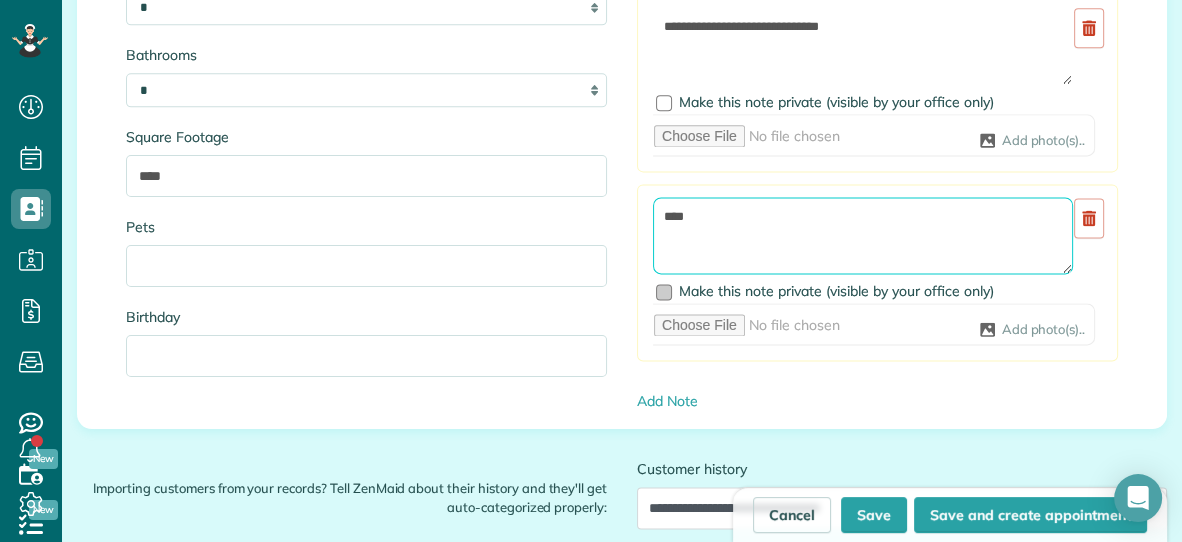 type on "****" 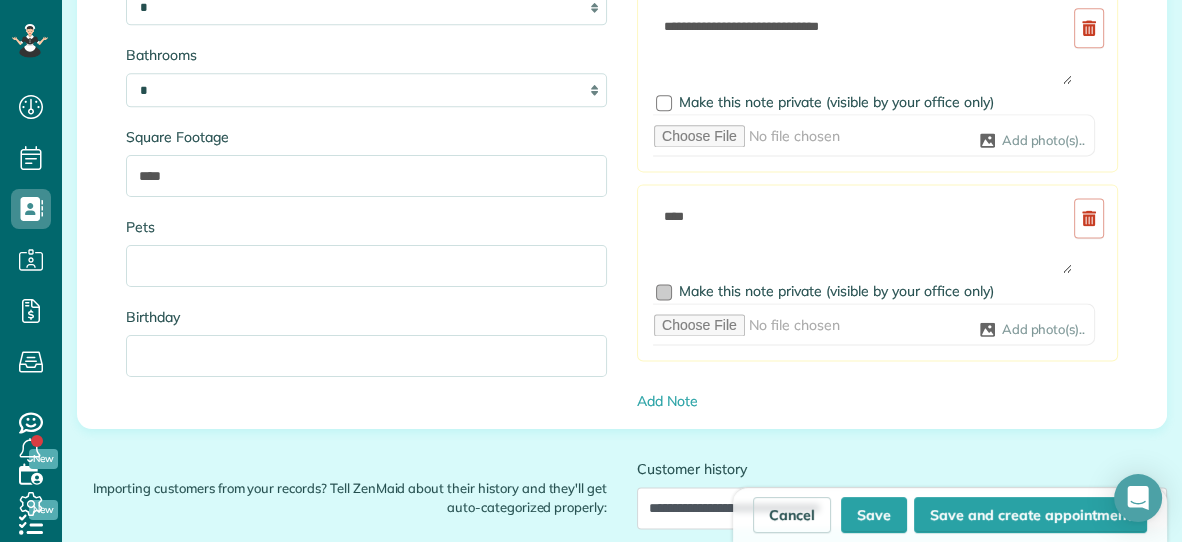 click at bounding box center (664, 292) 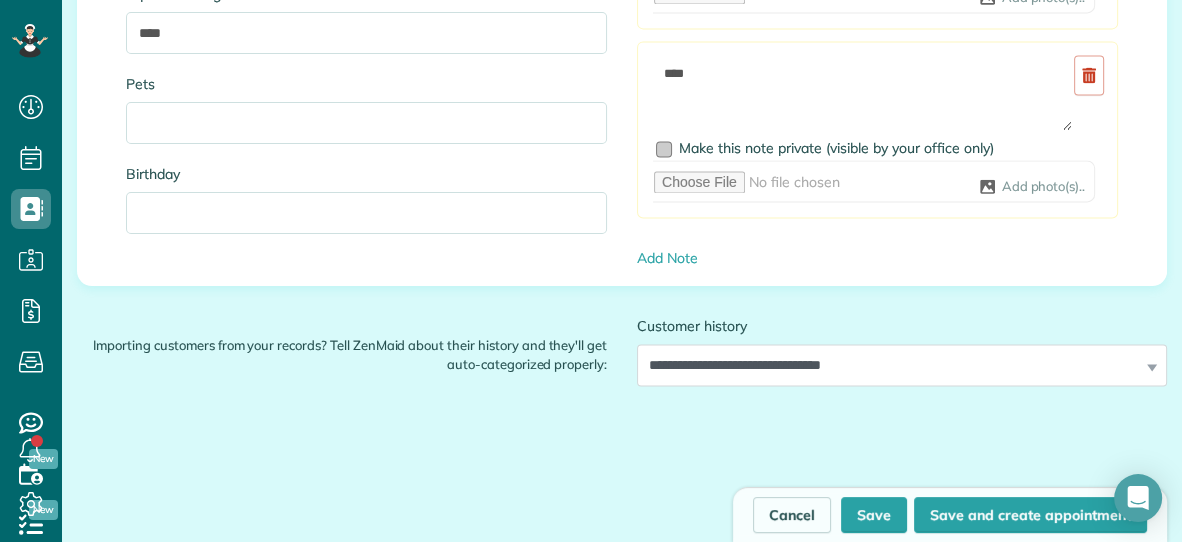 scroll, scrollTop: 2463, scrollLeft: 0, axis: vertical 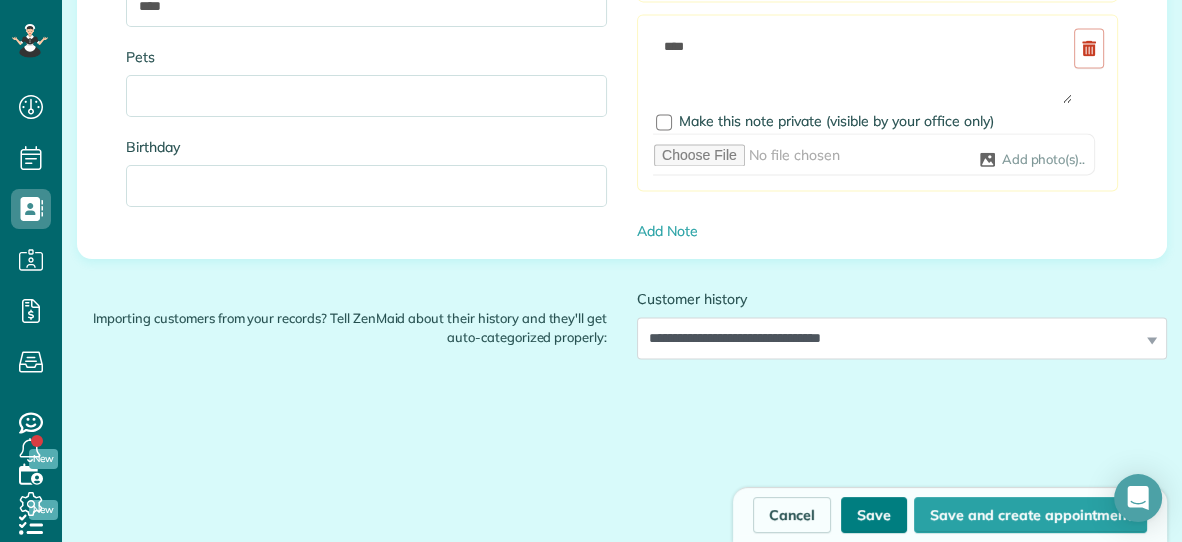 click on "Save" at bounding box center (874, 515) 